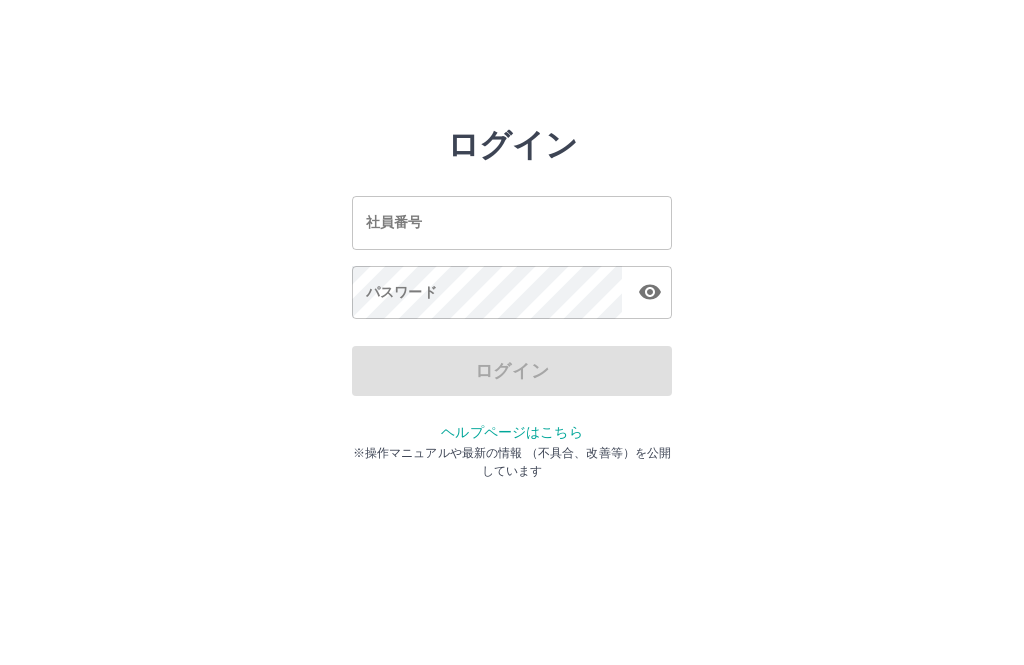 scroll, scrollTop: 0, scrollLeft: 0, axis: both 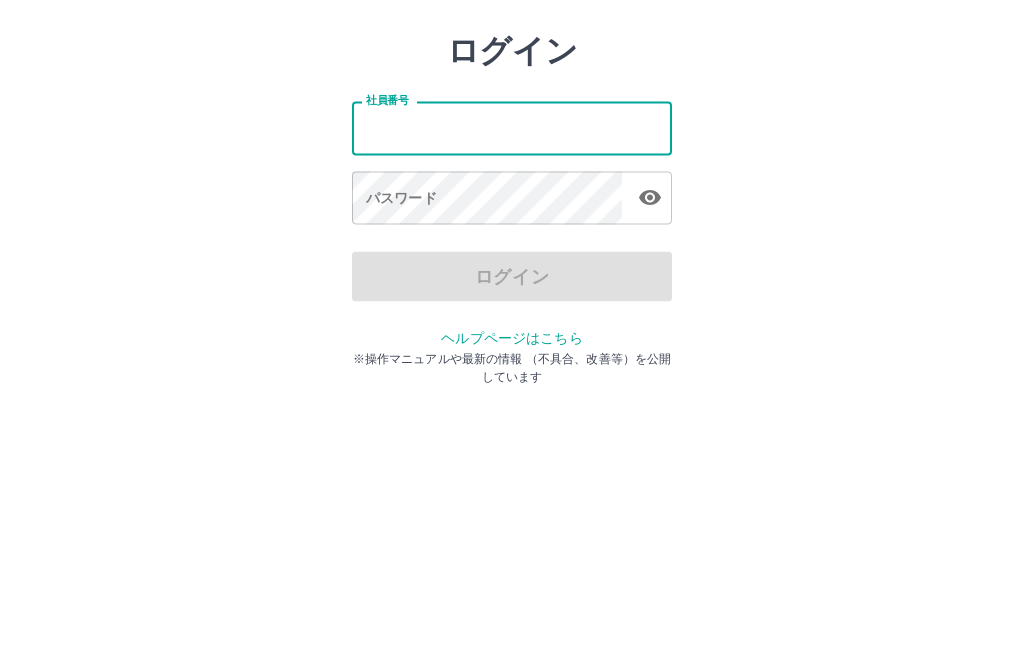 click on "社員番号 社員番号 パスワード パスワード" at bounding box center [512, 254] 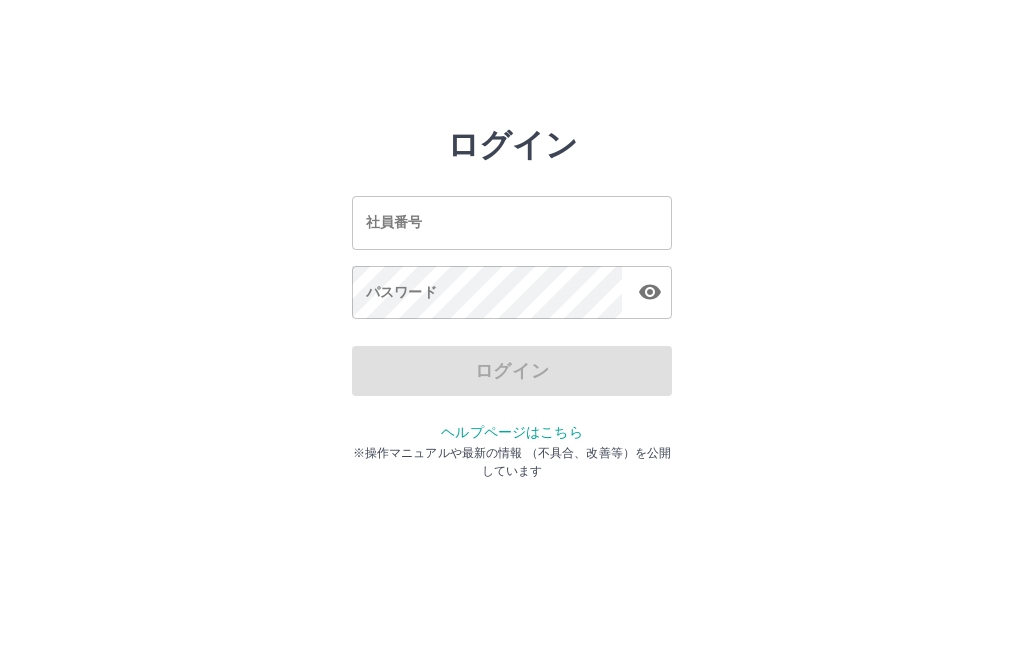 click on "社員番号" at bounding box center [512, 222] 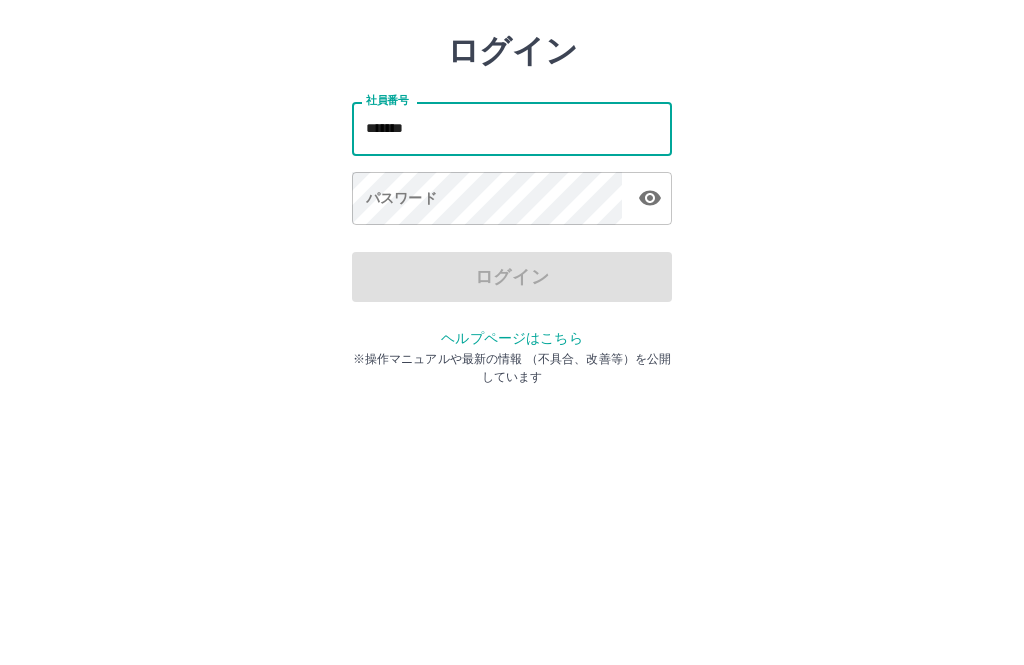 type on "*******" 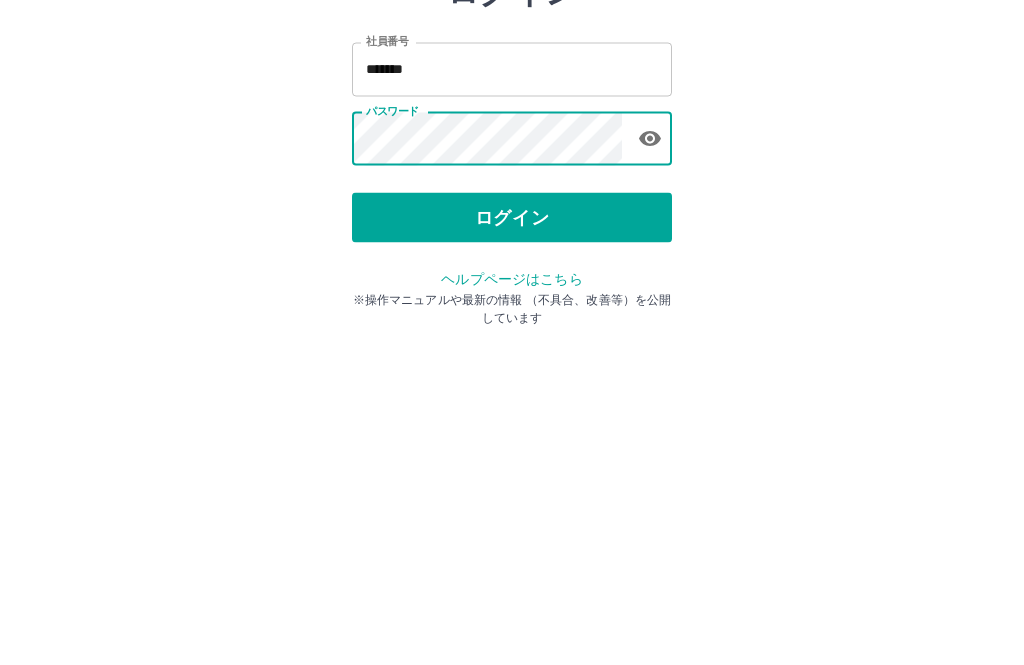 click on "ログイン" at bounding box center [512, 371] 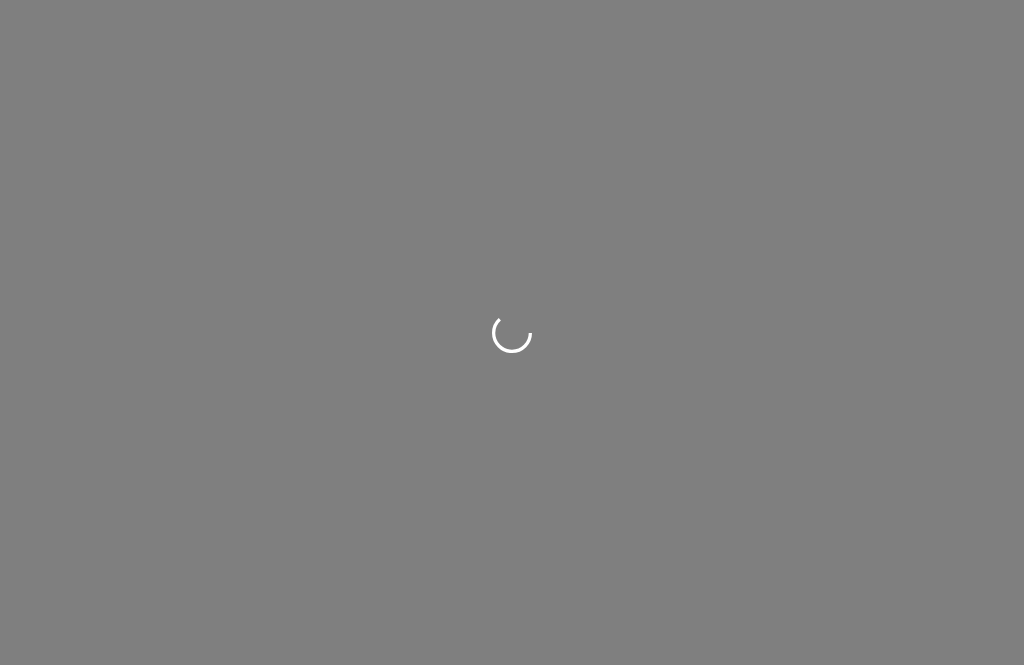 scroll, scrollTop: 0, scrollLeft: 0, axis: both 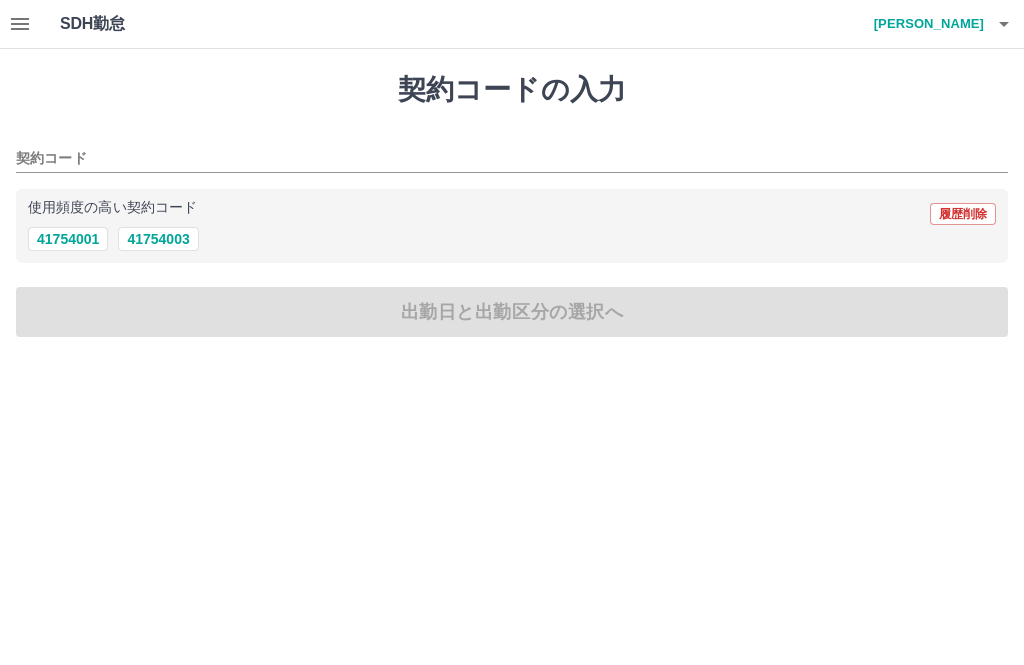 click on "41754003" at bounding box center (158, 239) 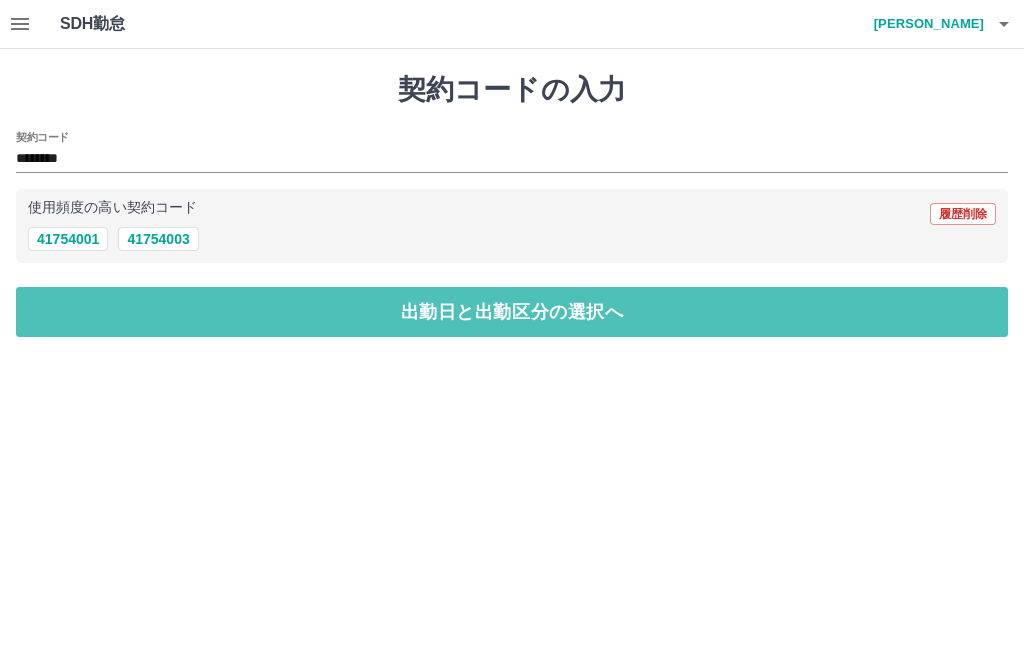 click on "出勤日と出勤区分の選択へ" at bounding box center [512, 312] 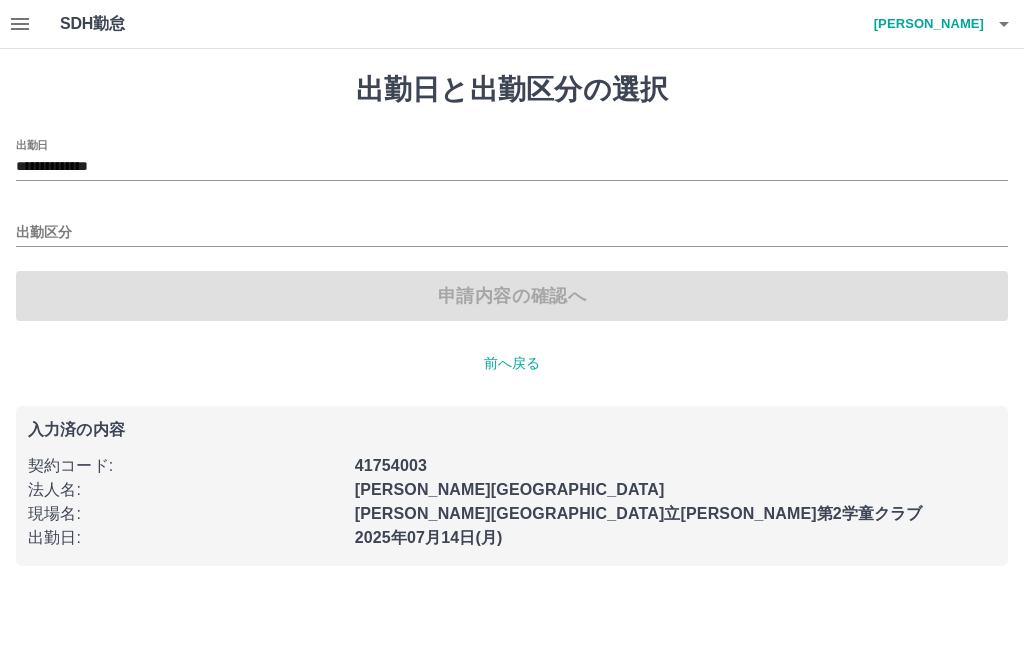 click on "出勤区分" at bounding box center [512, 233] 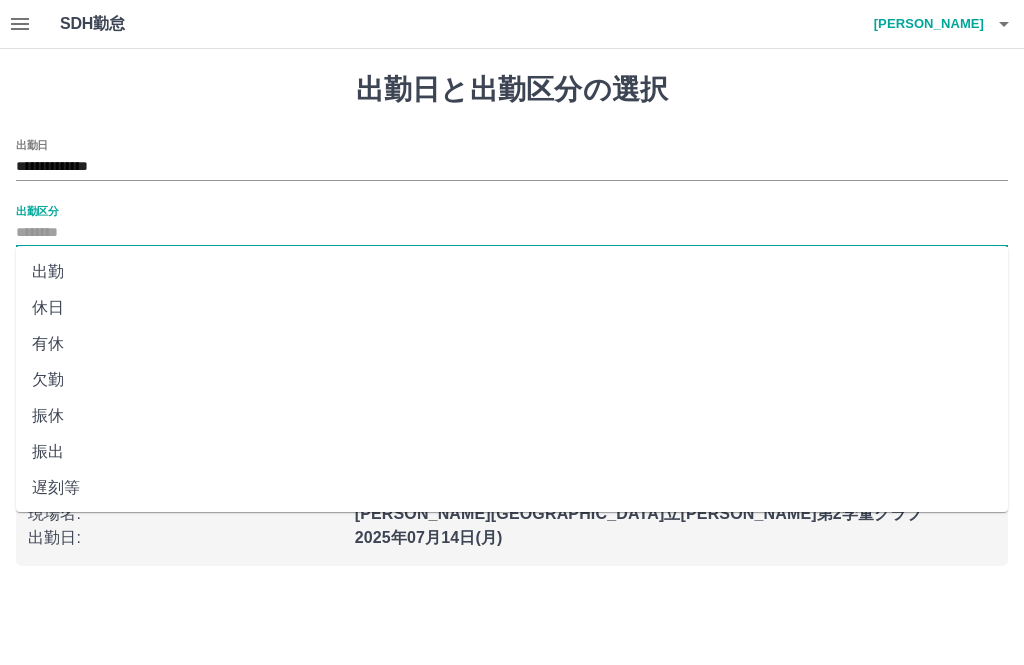 click on "出勤" at bounding box center (512, 272) 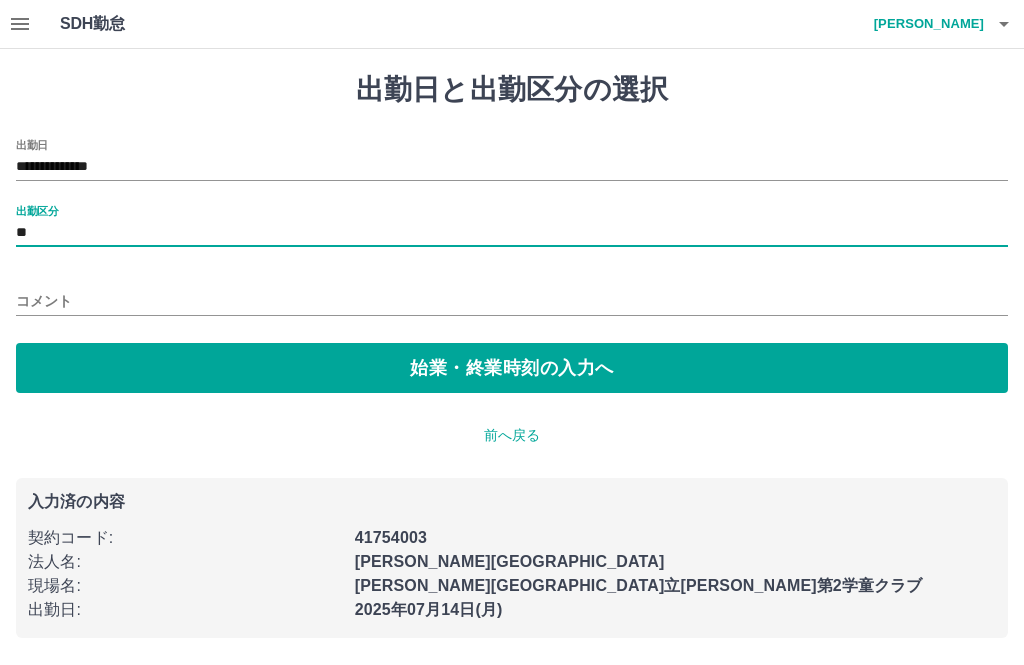 click on "始業・終業時刻の入力へ" at bounding box center [512, 368] 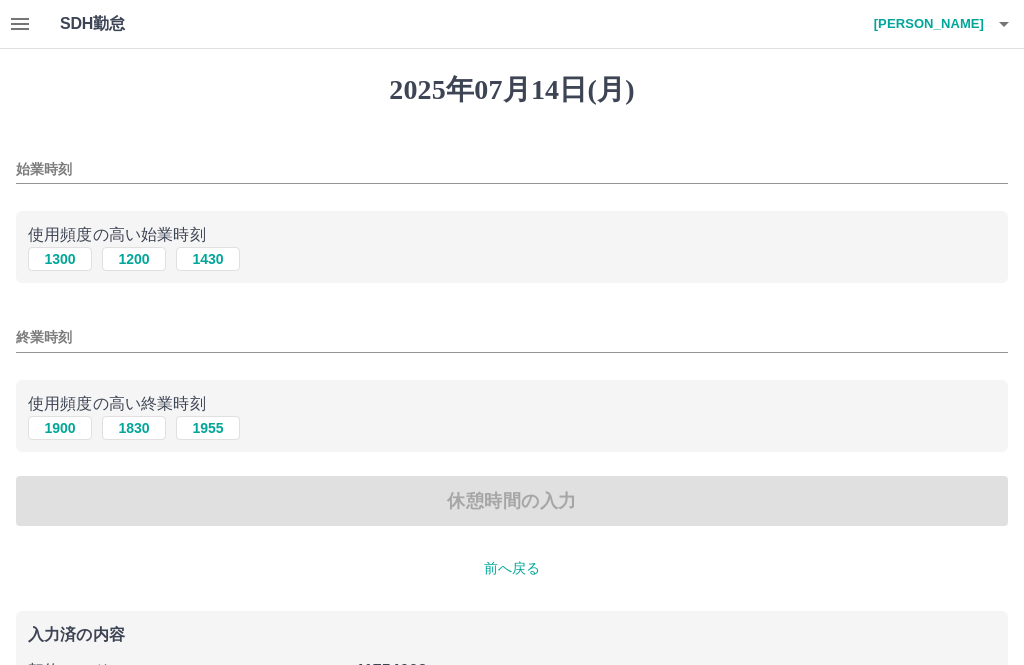 click on "1300" at bounding box center [60, 259] 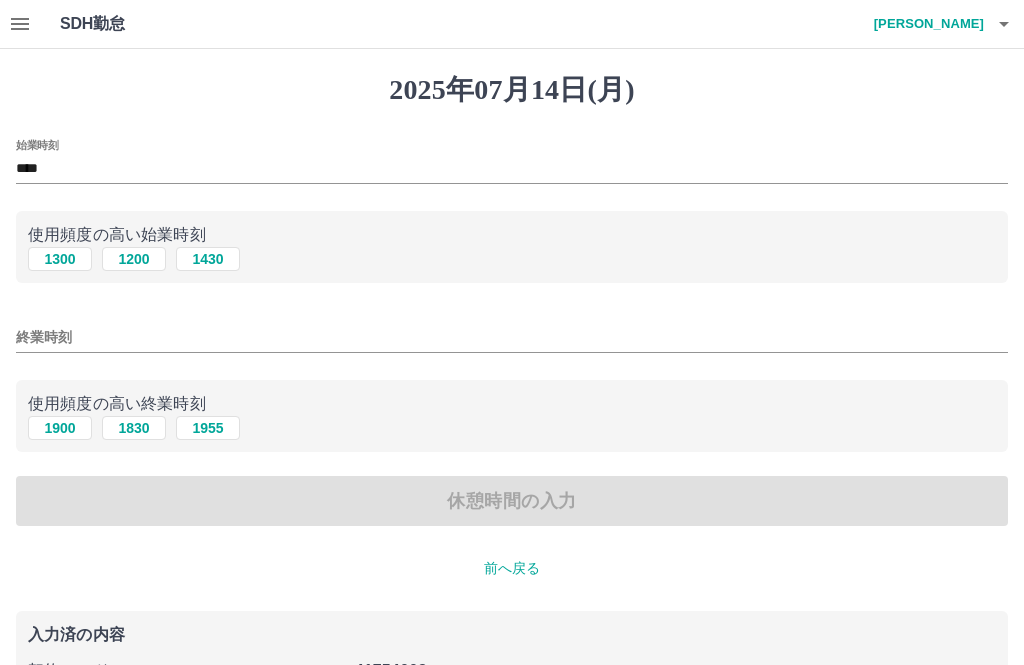 click on "1830" at bounding box center [134, 428] 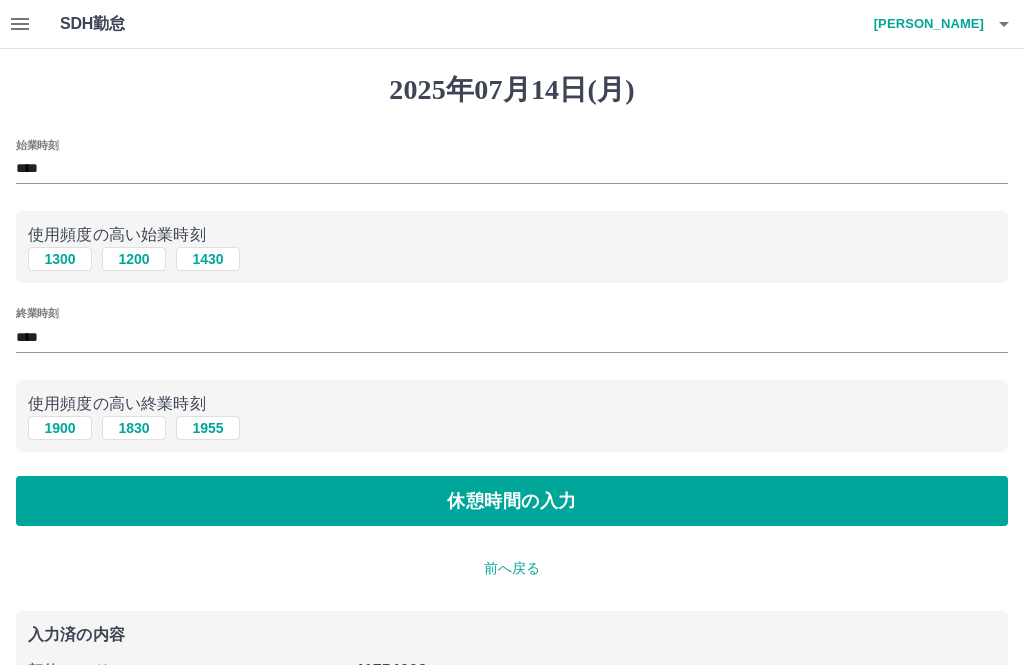 click on "休憩時間の入力" at bounding box center [512, 501] 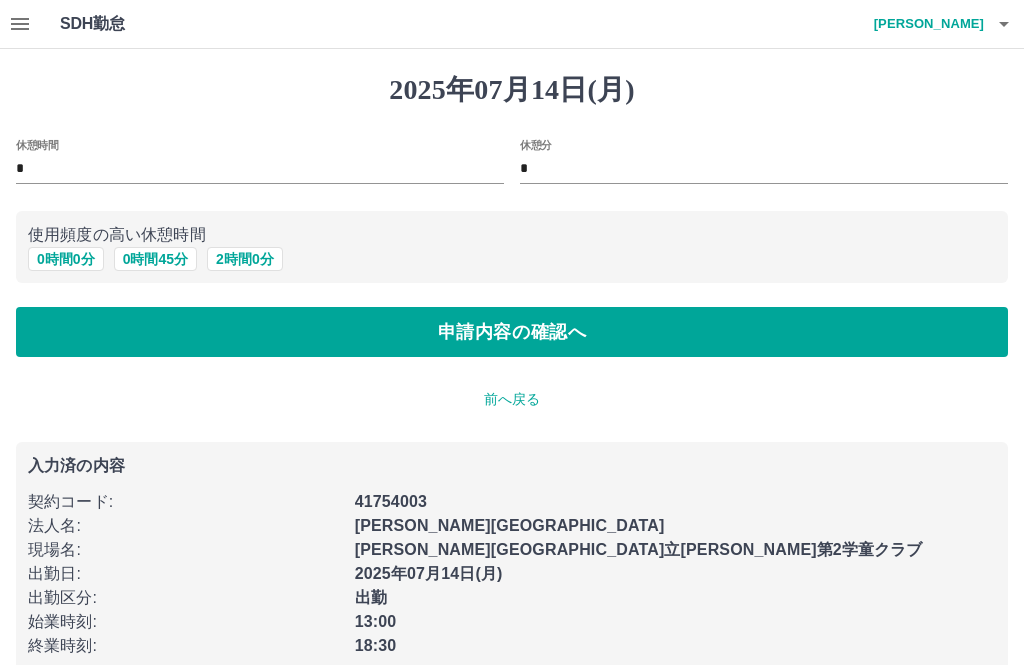 click on "申請内容の確認へ" at bounding box center (512, 332) 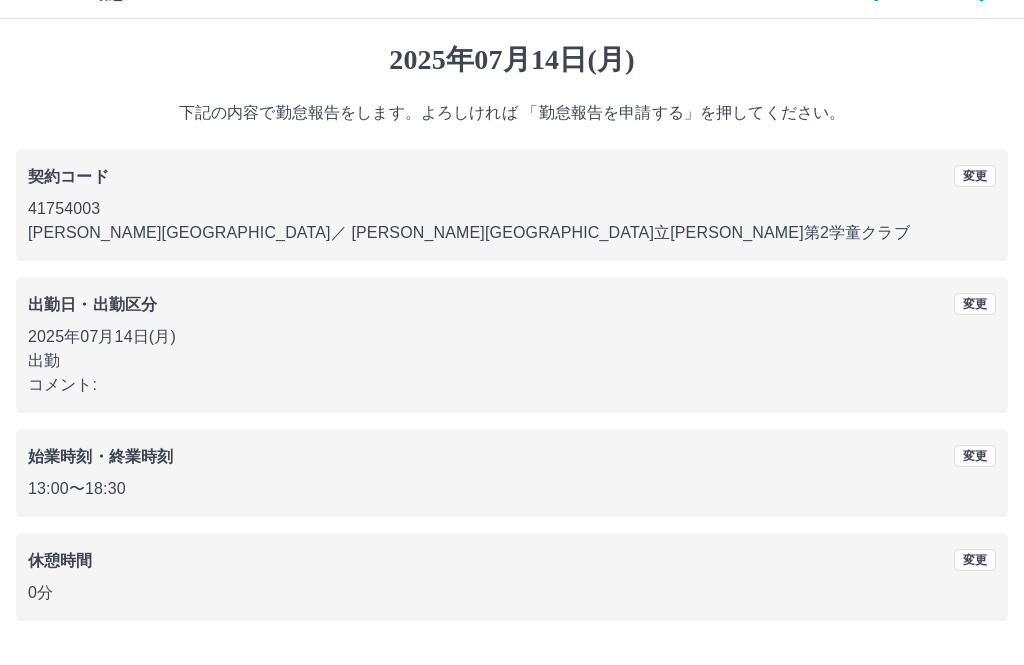 scroll, scrollTop: 19, scrollLeft: 0, axis: vertical 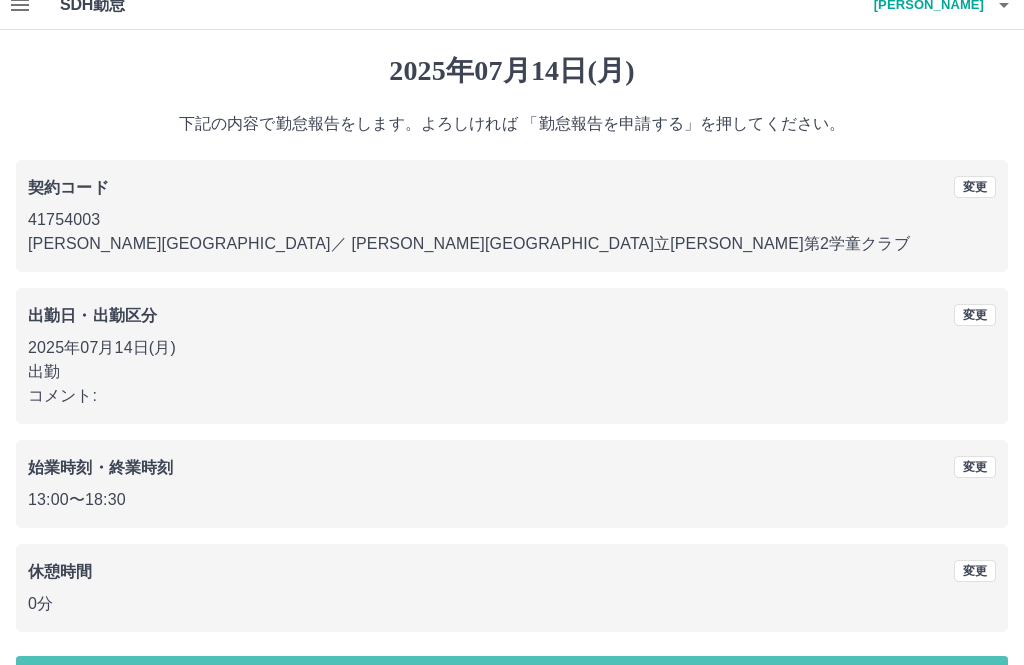 click on "勤怠報告を申請する" at bounding box center [512, 681] 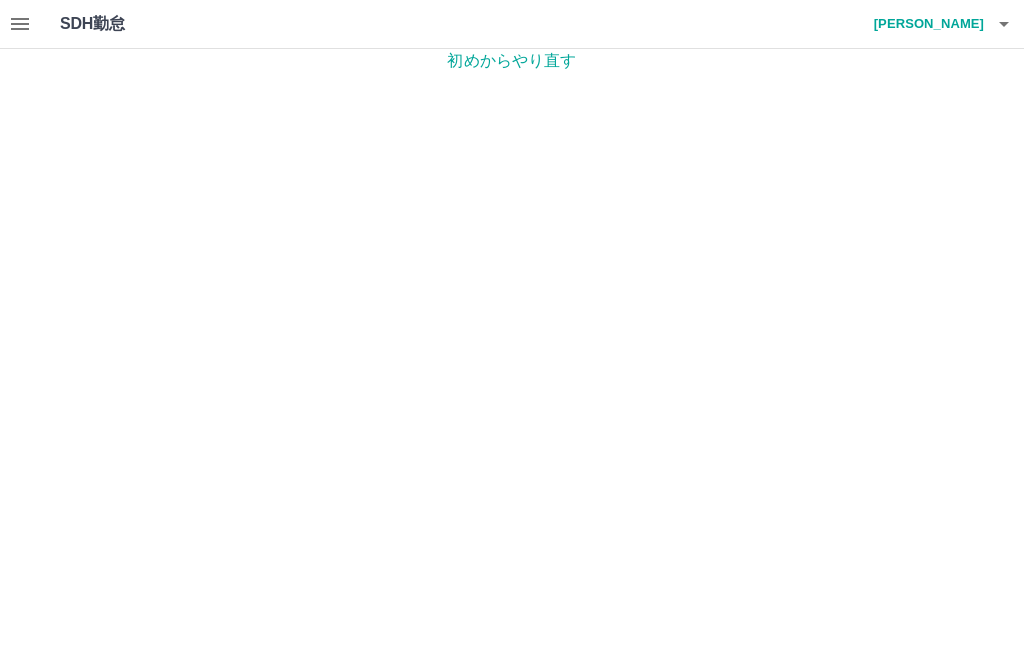 scroll, scrollTop: 0, scrollLeft: 0, axis: both 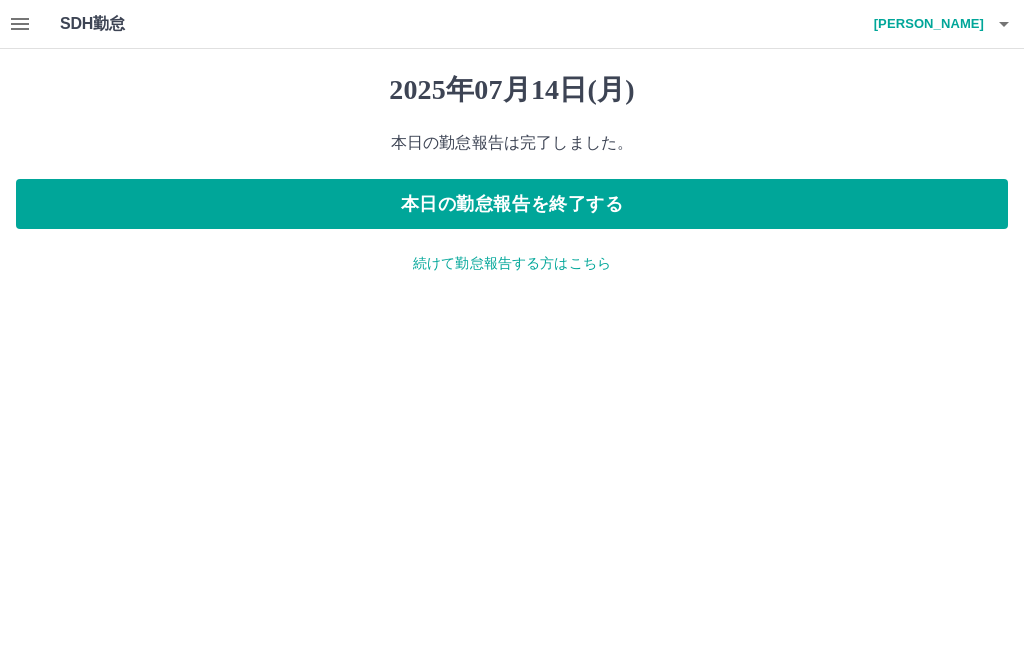 click on "続けて勤怠報告する方はこちら" at bounding box center (512, 263) 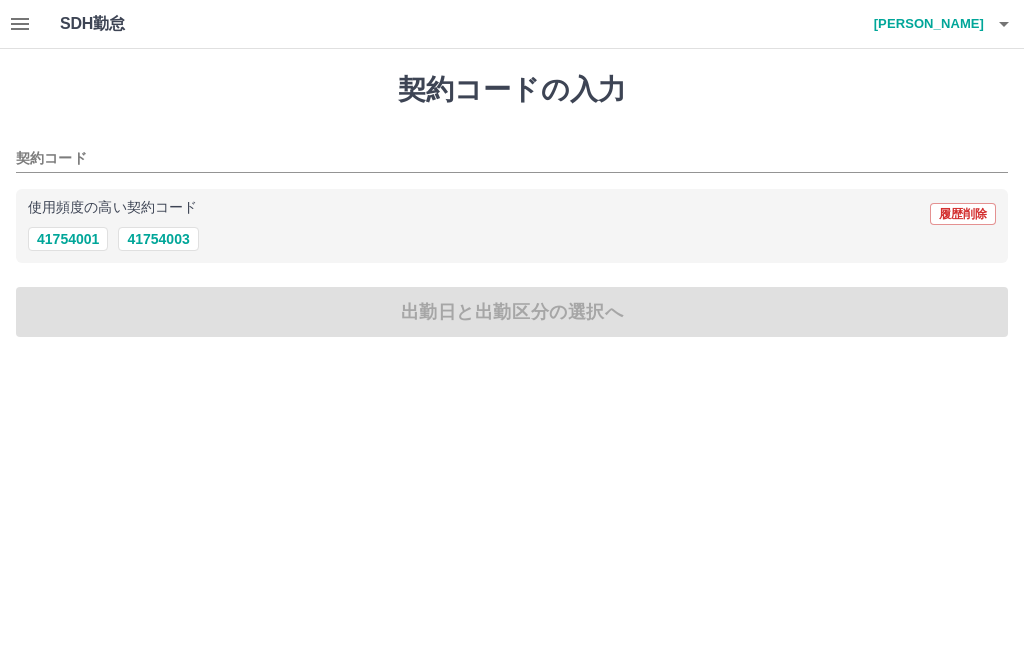 click on "41754003" at bounding box center [158, 239] 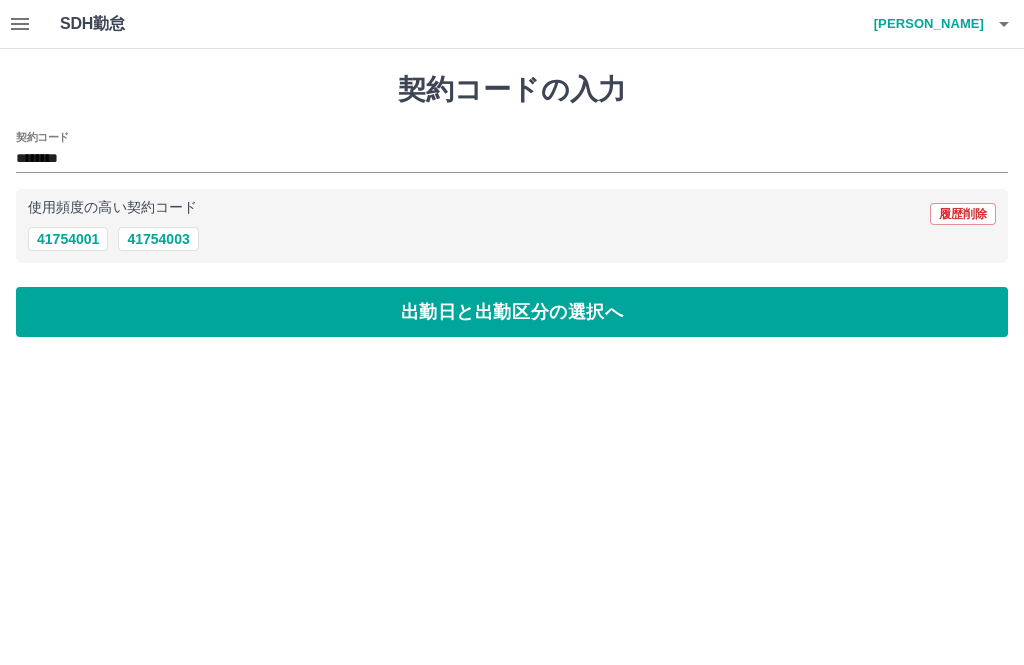 click on "出勤日と出勤区分の選択へ" at bounding box center (512, 312) 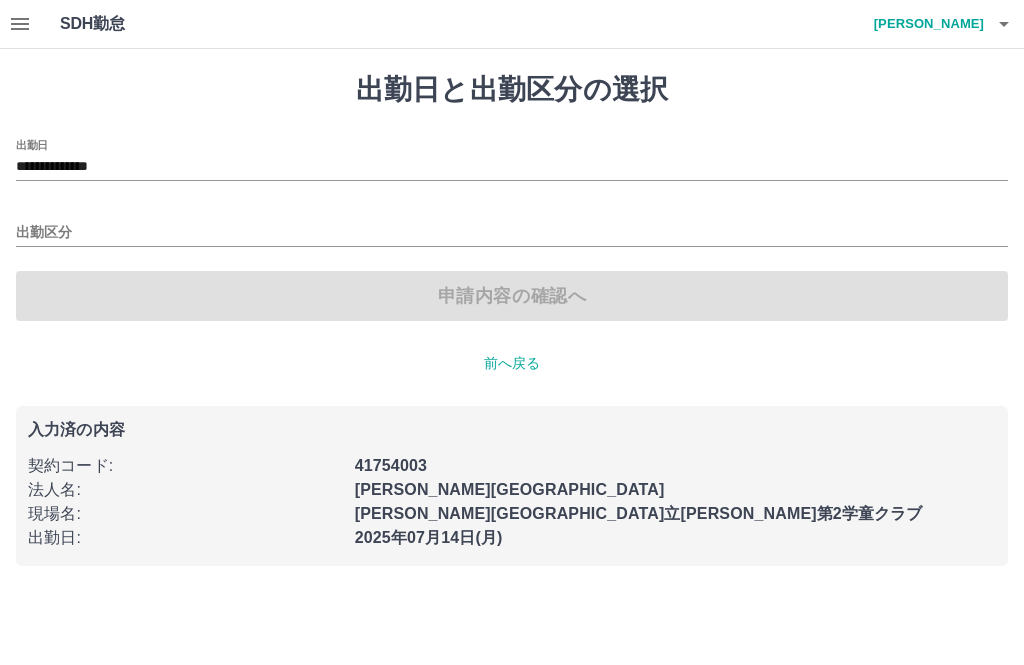 click on "**********" at bounding box center [512, 167] 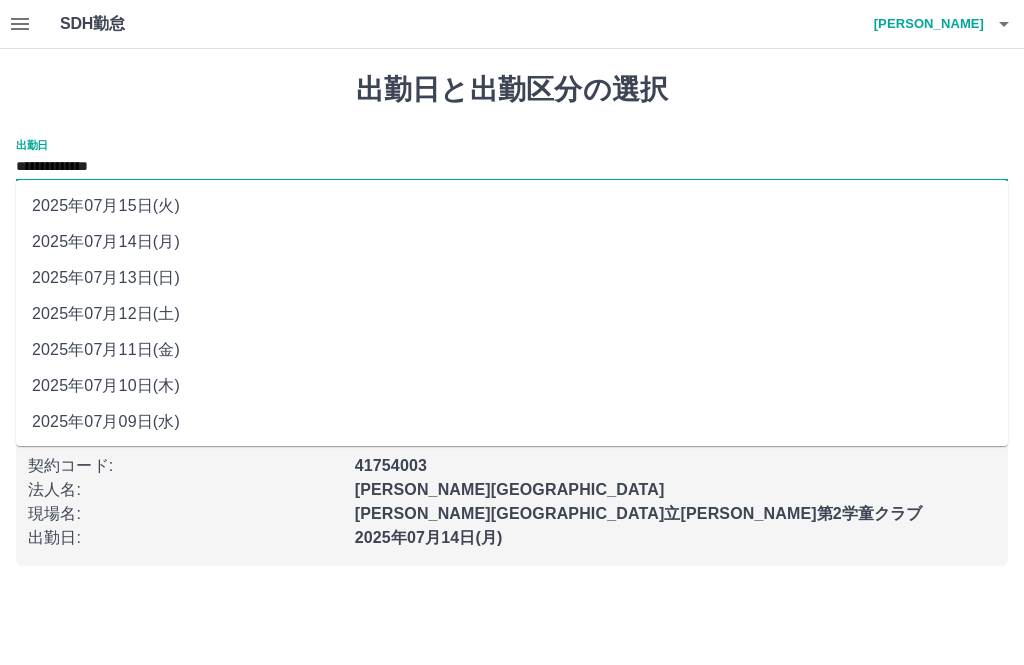 click on "2025年07月12日(土)" at bounding box center (512, 314) 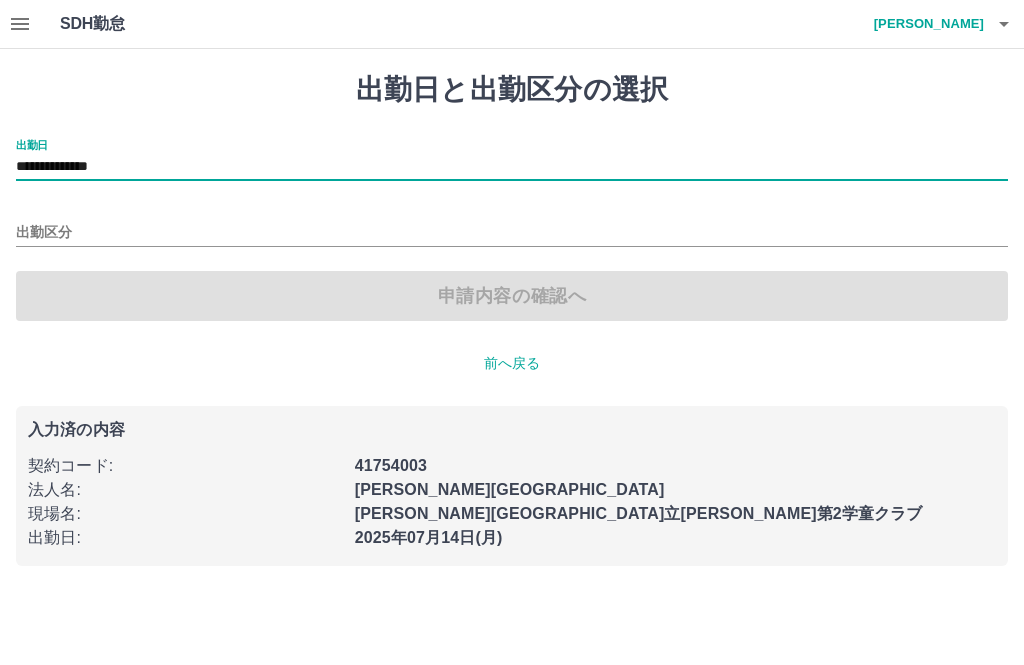 click on "出勤区分" at bounding box center [512, 233] 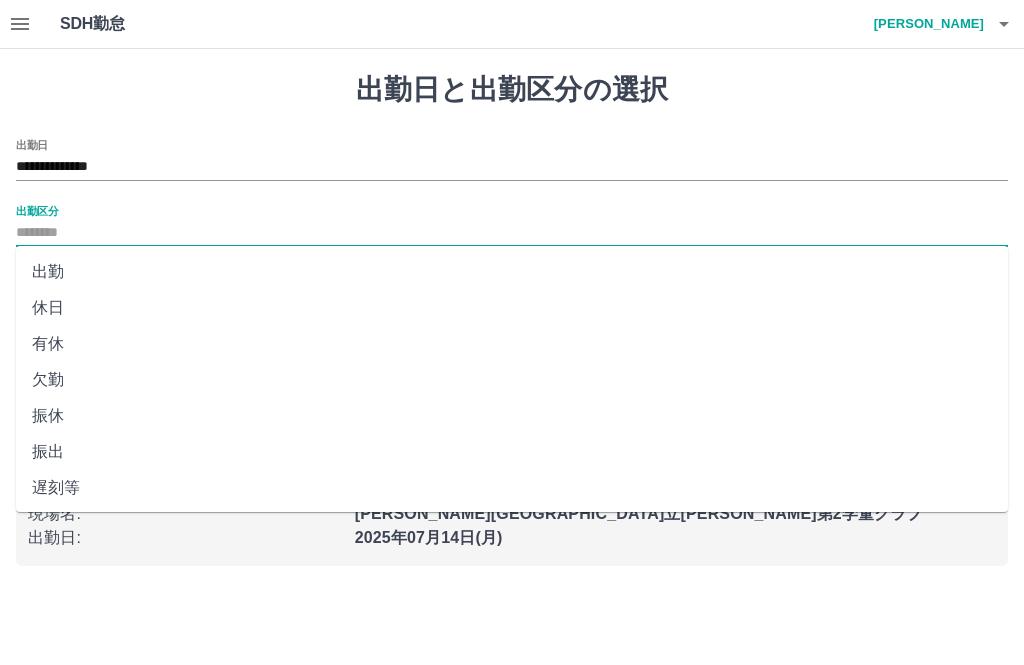 click on "休日" at bounding box center [512, 308] 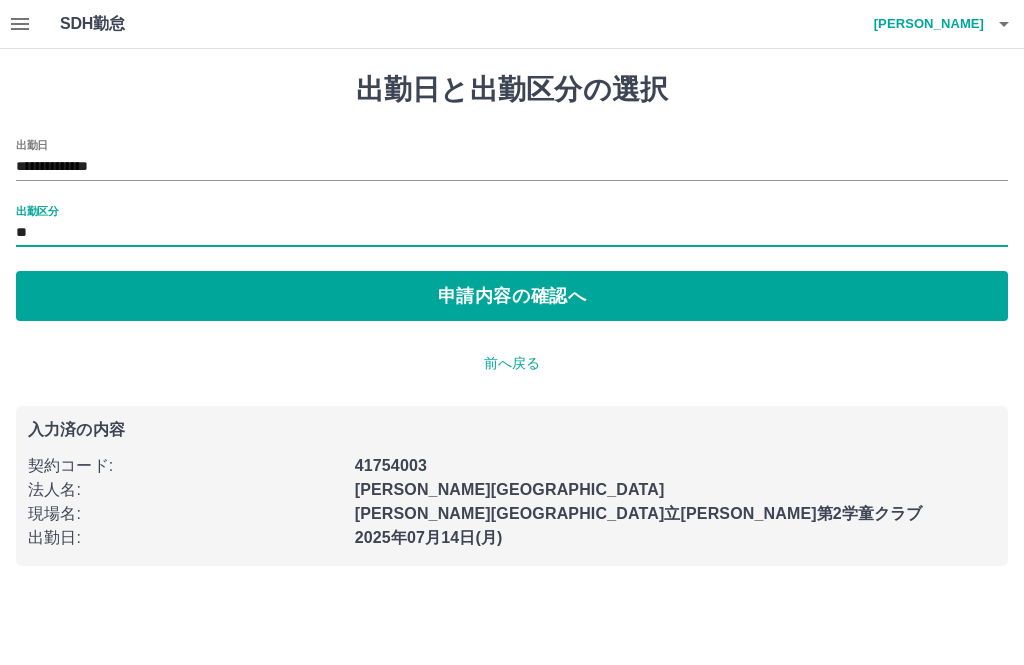 click on "申請内容の確認へ" at bounding box center [512, 296] 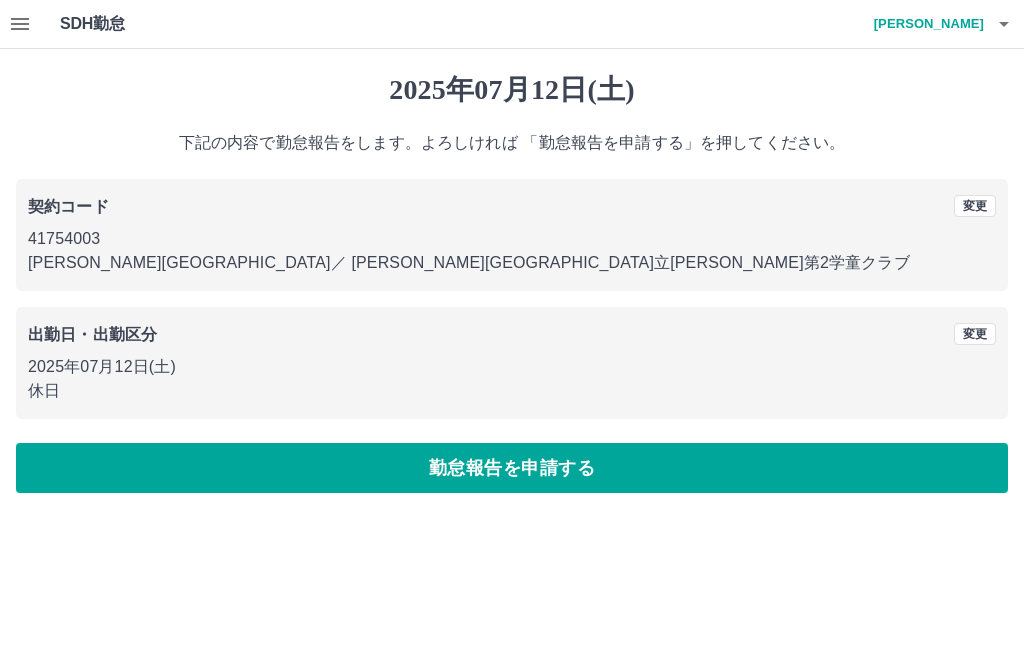 click on "勤怠報告を申請する" at bounding box center (512, 468) 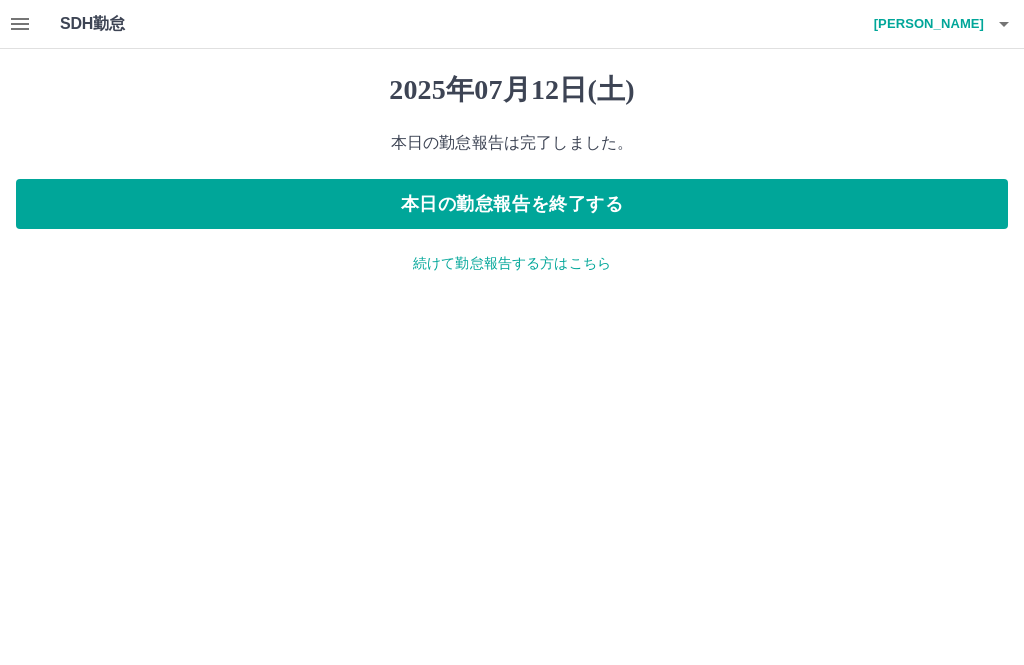 click on "続けて勤怠報告する方はこちら" at bounding box center (512, 263) 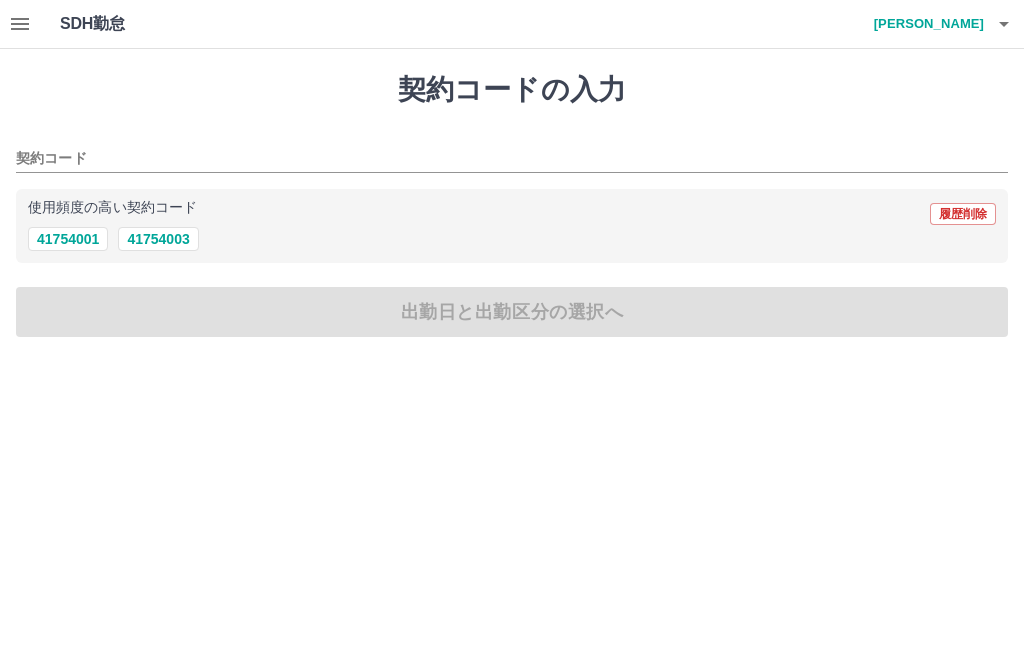 click on "41754003" at bounding box center [158, 239] 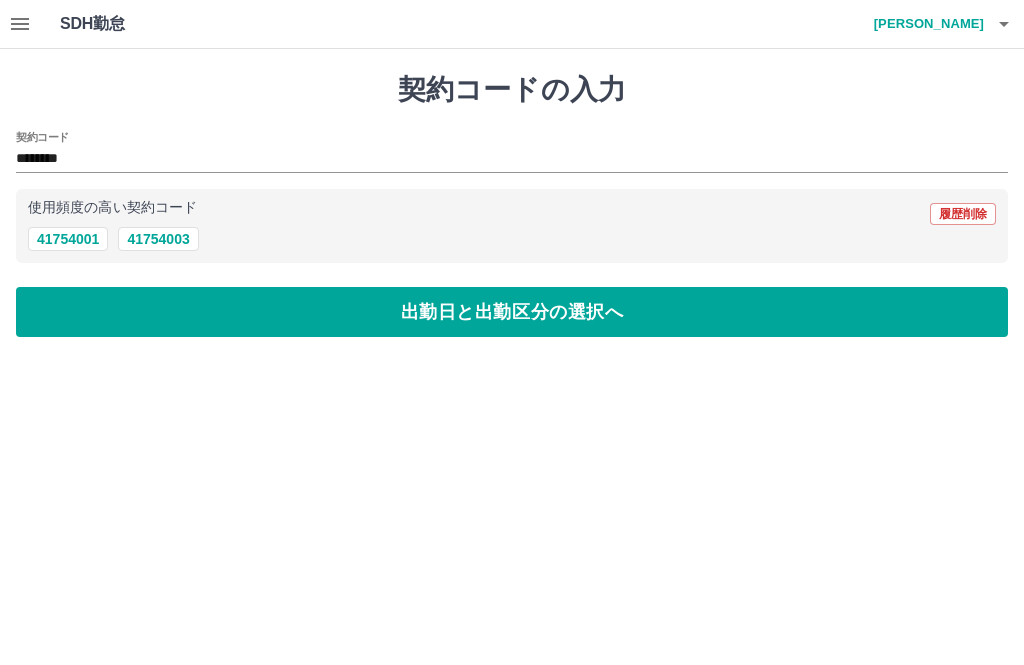 click on "出勤日と出勤区分の選択へ" at bounding box center (512, 312) 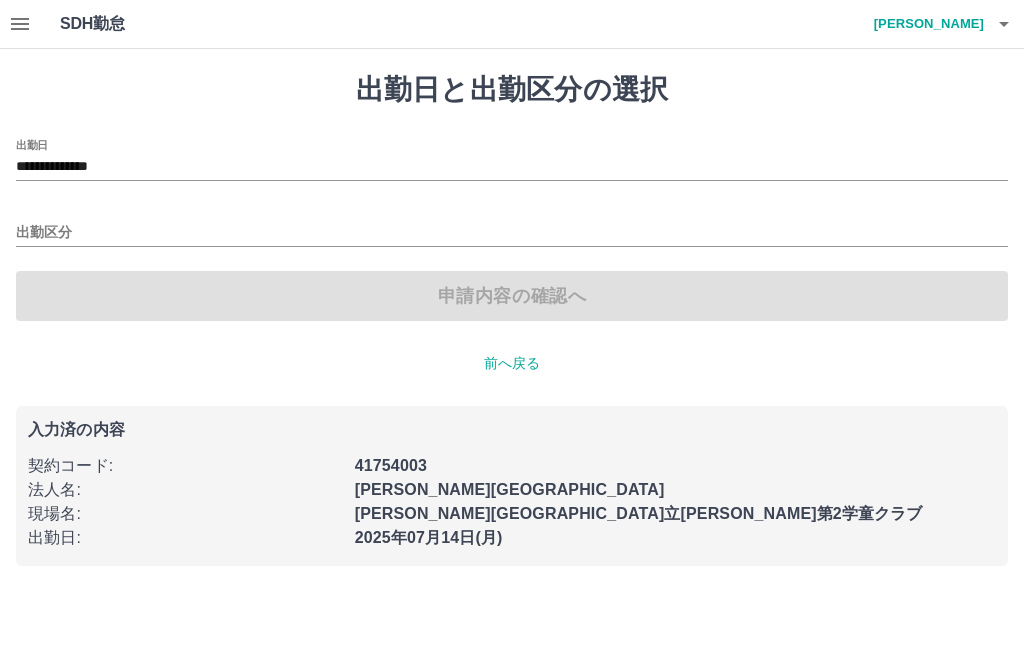 click on "**********" at bounding box center [512, 167] 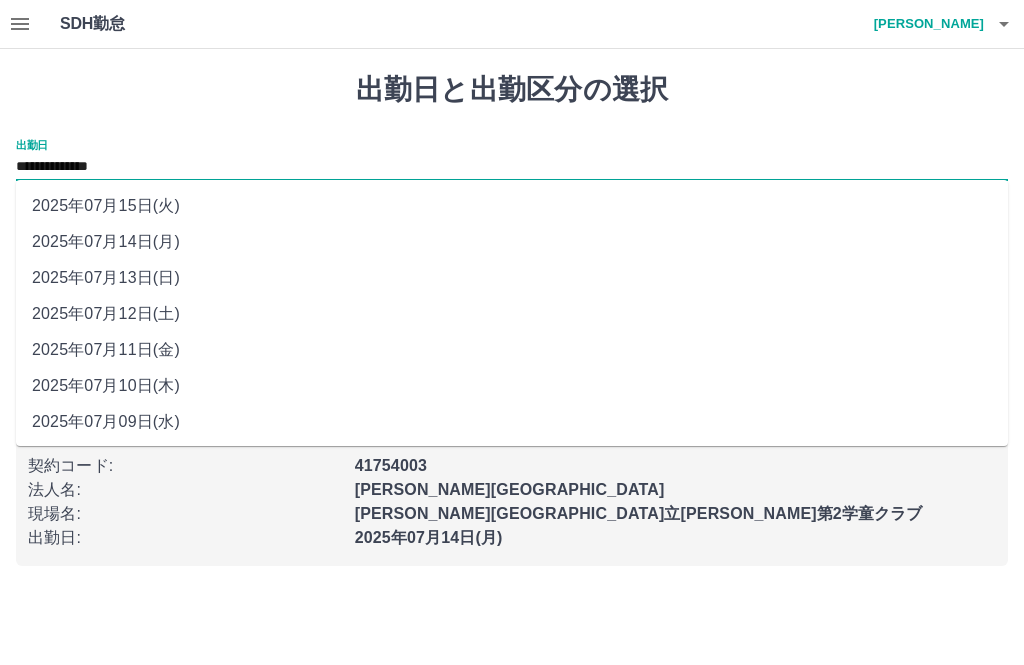 click on "2025年07月13日(日)" at bounding box center (512, 278) 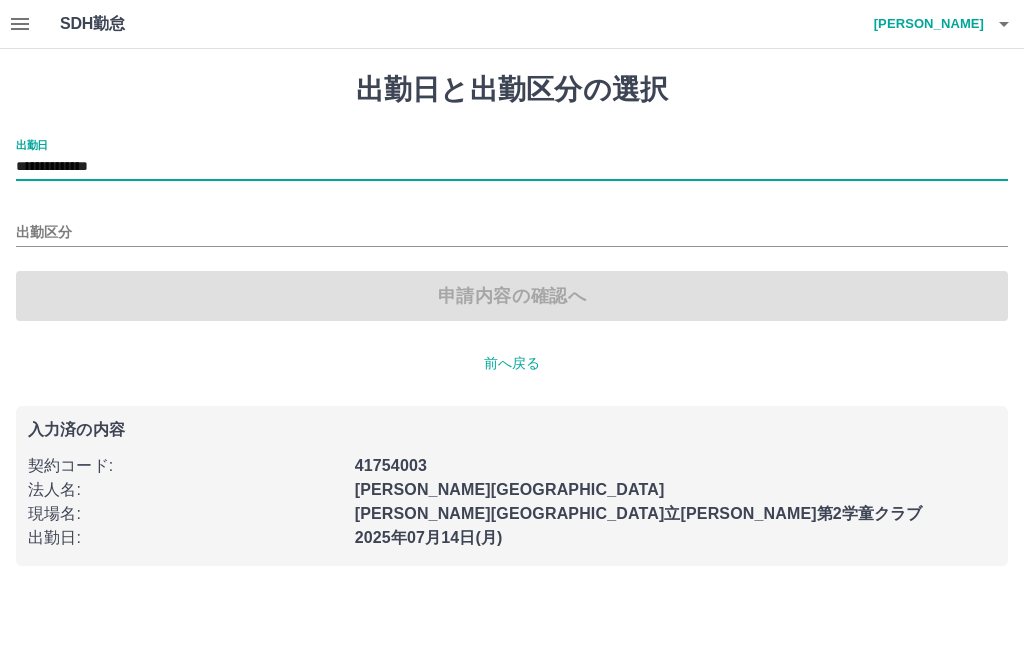 click on "出勤区分" at bounding box center [512, 233] 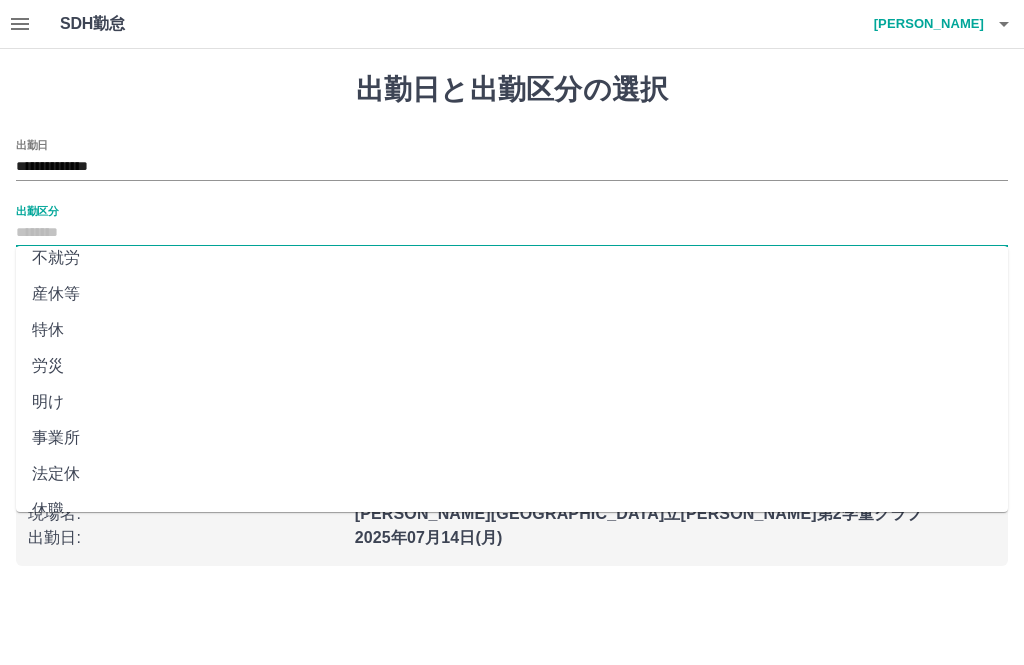 scroll, scrollTop: 372, scrollLeft: 0, axis: vertical 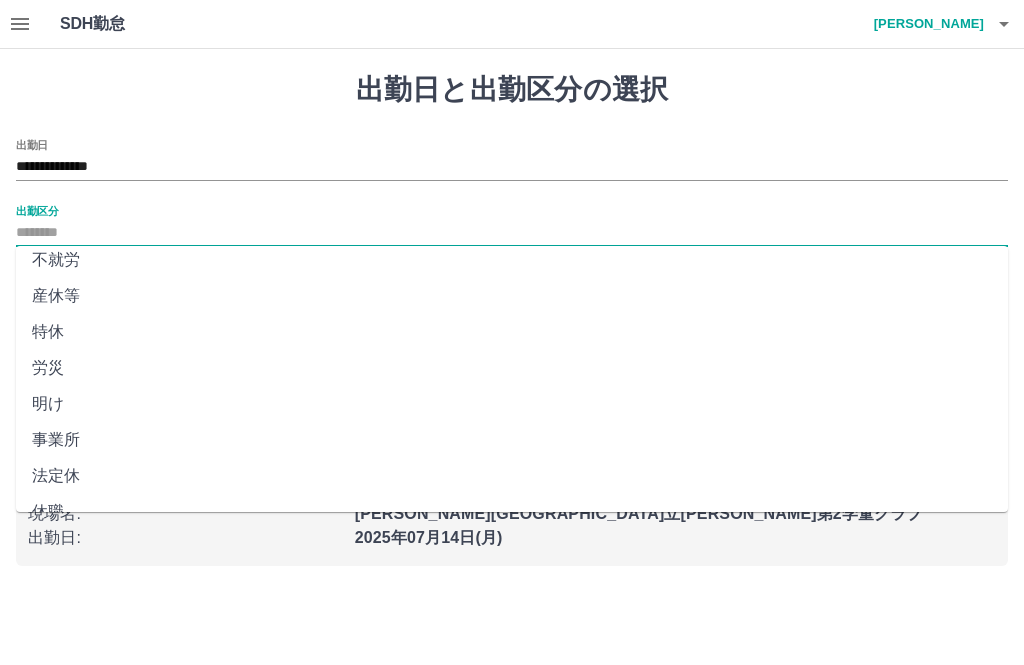 click on "法定休" at bounding box center [512, 476] 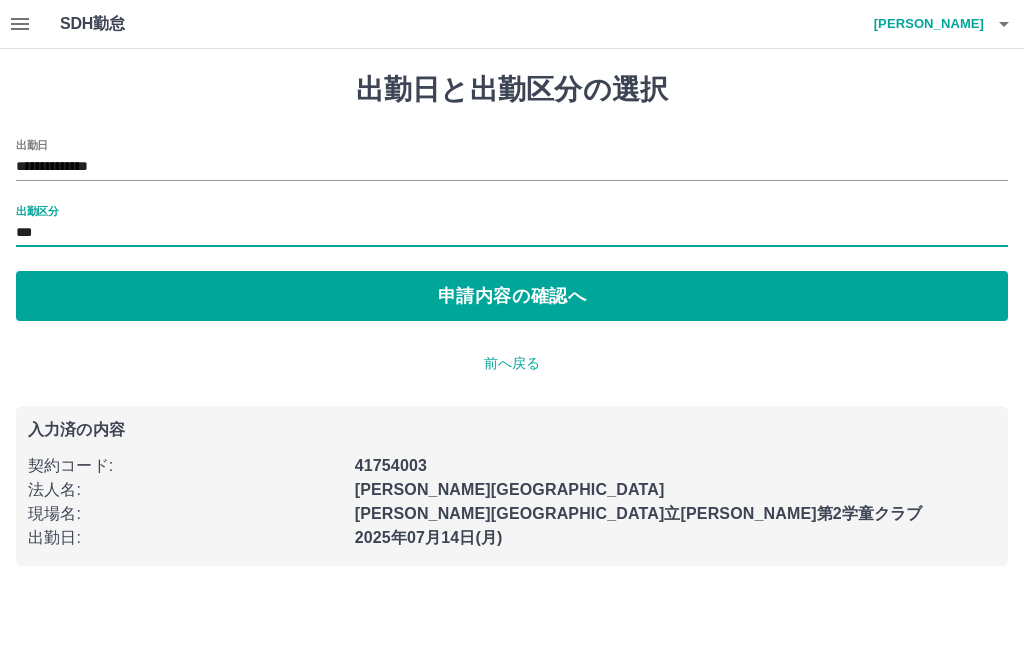 click on "申請内容の確認へ" at bounding box center (512, 296) 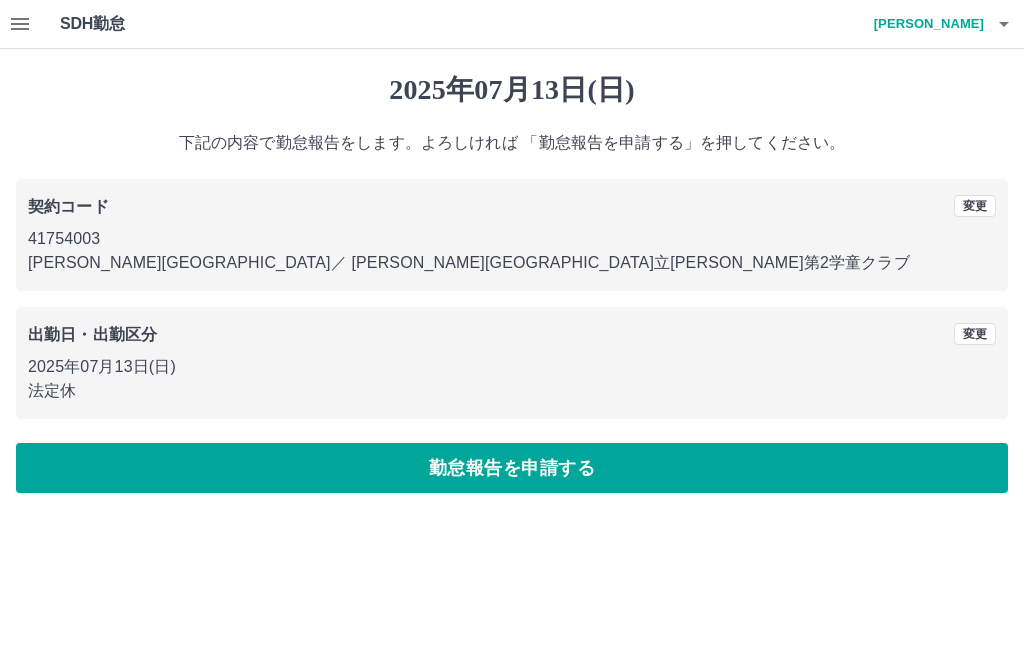 click on "勤怠報告を申請する" at bounding box center [512, 468] 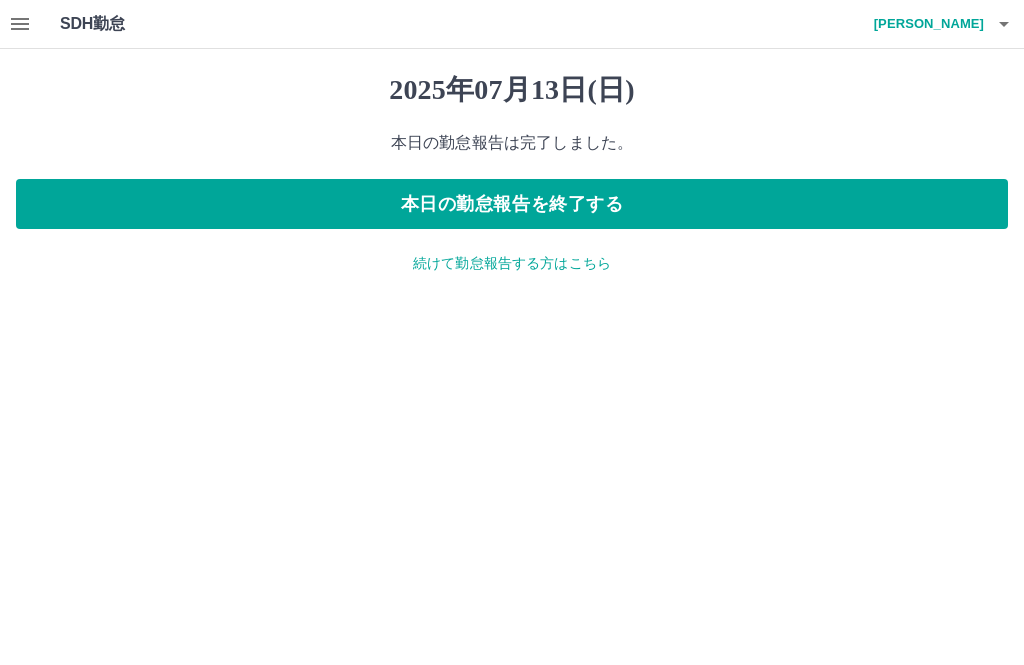 click on "本日の勤怠報告を終了する" at bounding box center [512, 204] 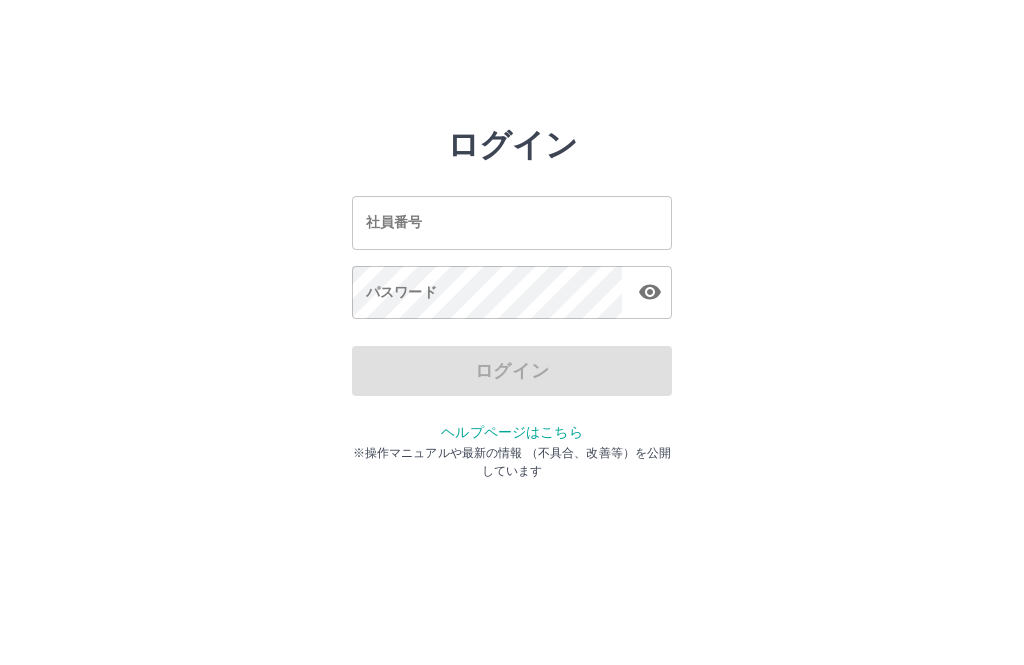 scroll, scrollTop: 0, scrollLeft: 0, axis: both 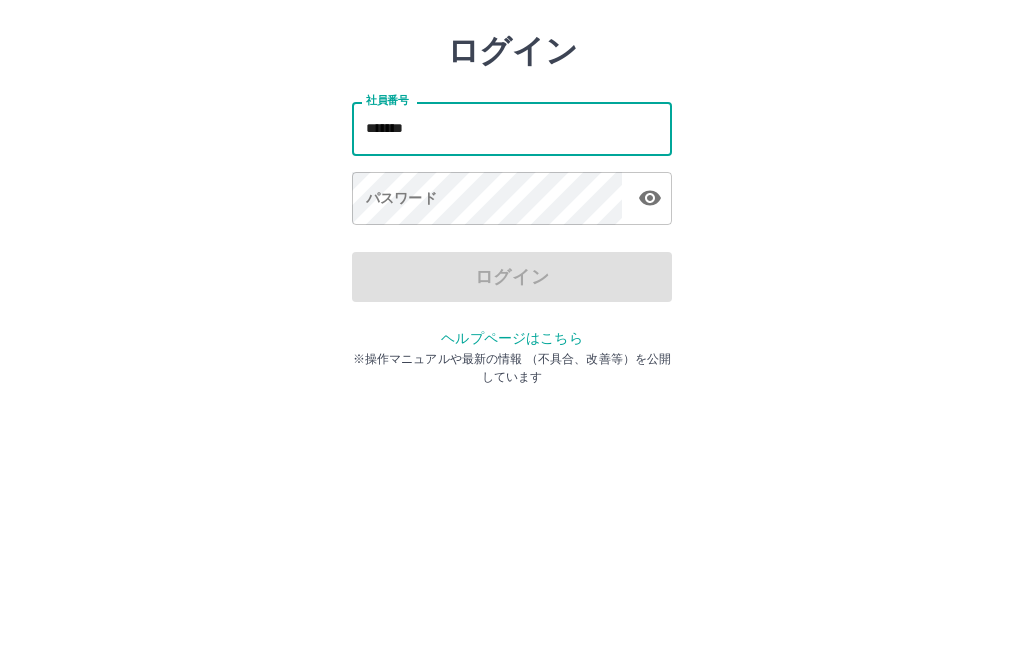 type on "*******" 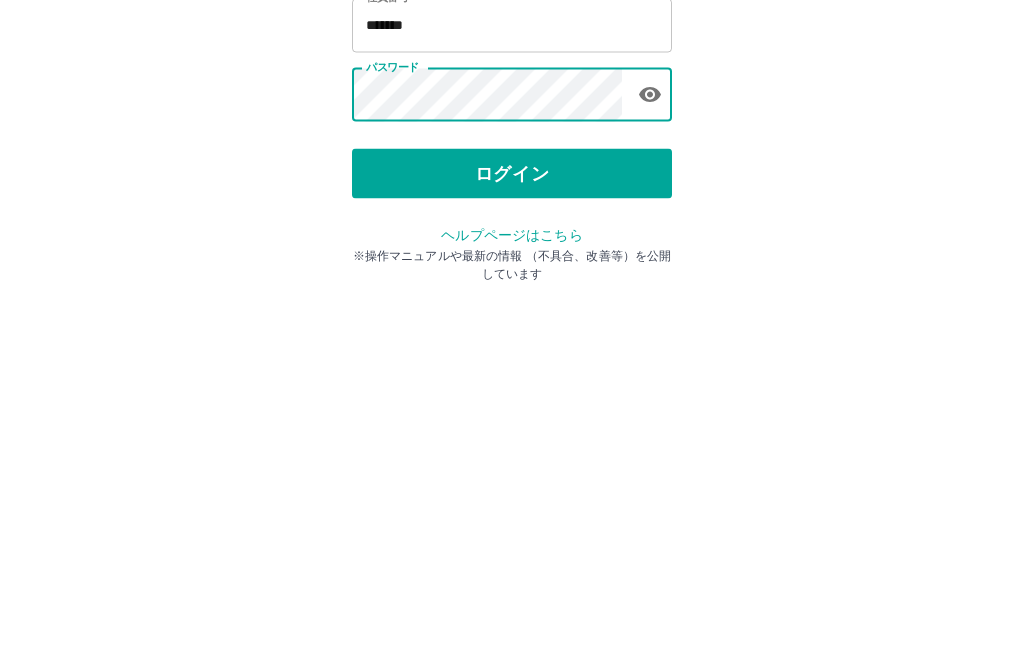 click on "ログイン" at bounding box center (512, 371) 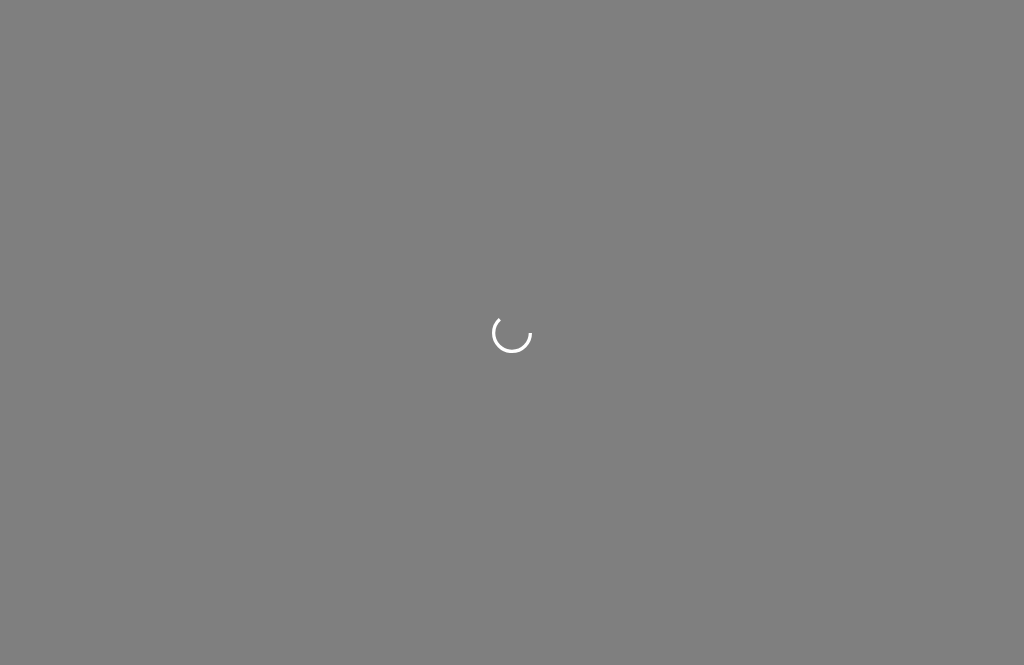 scroll, scrollTop: 0, scrollLeft: 0, axis: both 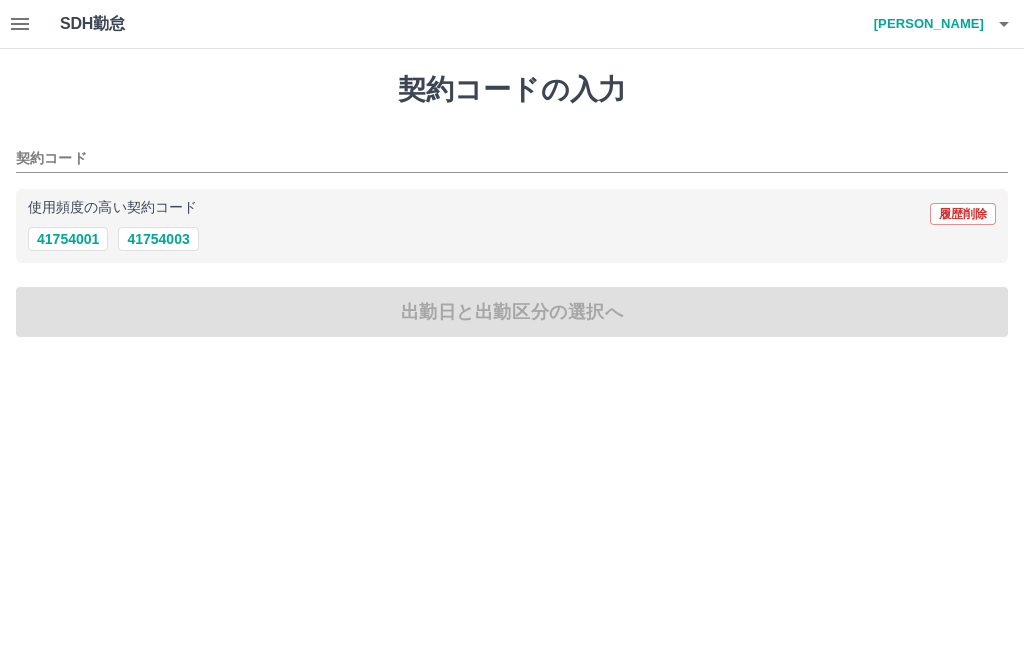 click on "41754003" at bounding box center [158, 239] 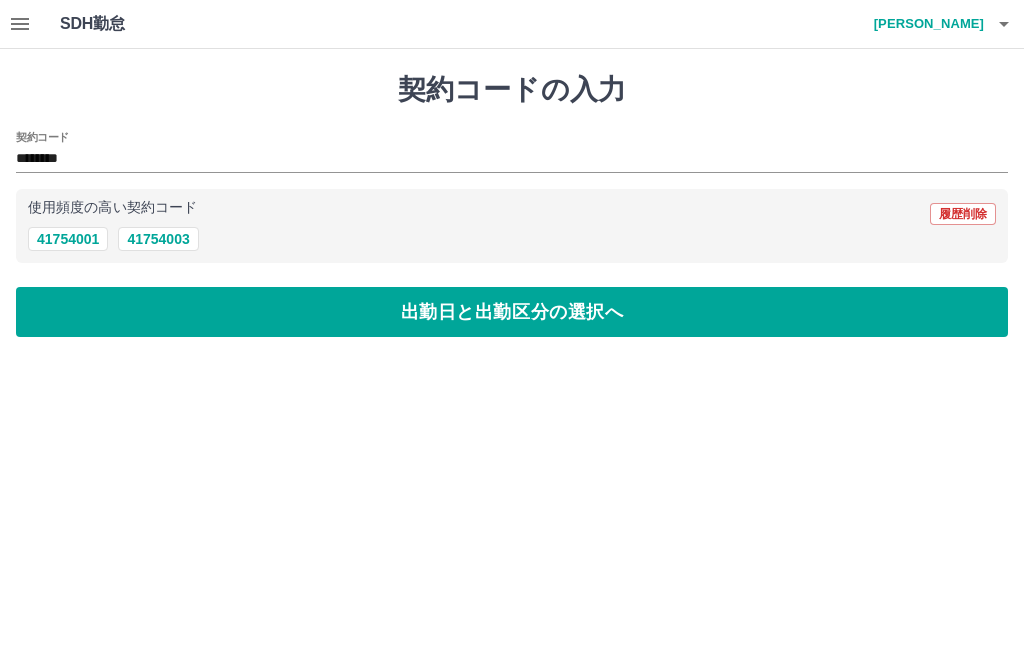 click on "出勤日と出勤区分の選択へ" at bounding box center [512, 312] 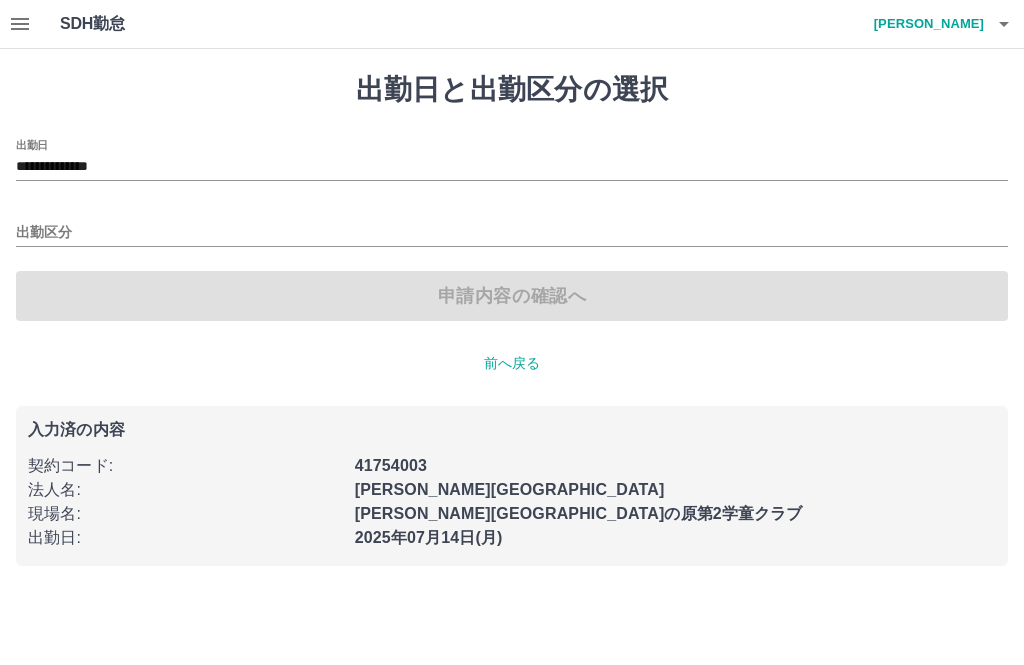 click on "出勤区分" at bounding box center (512, 233) 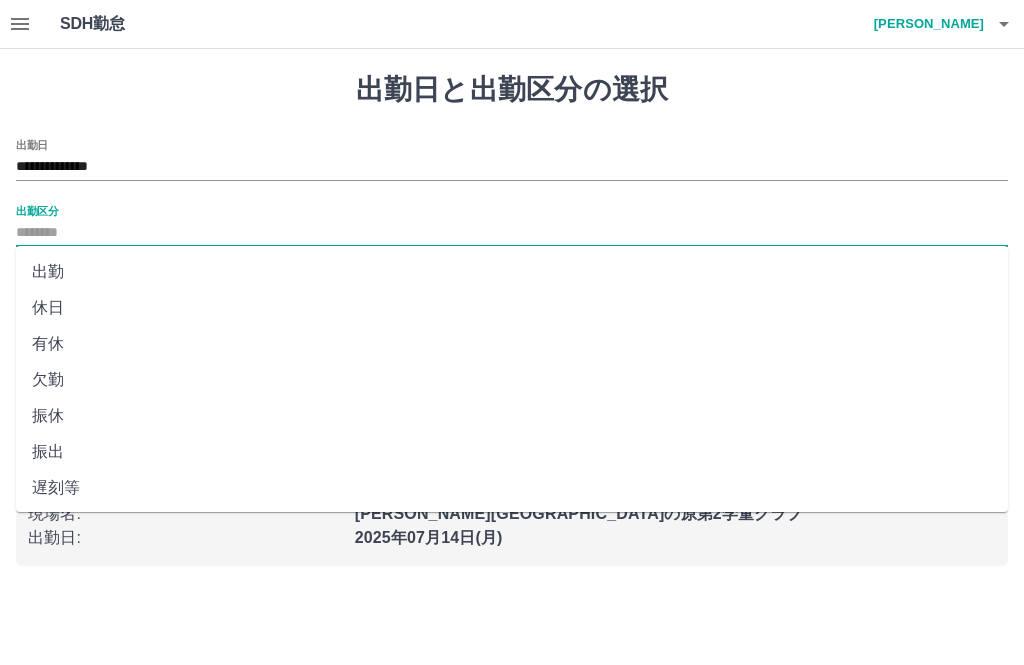 click on "出勤" at bounding box center [512, 272] 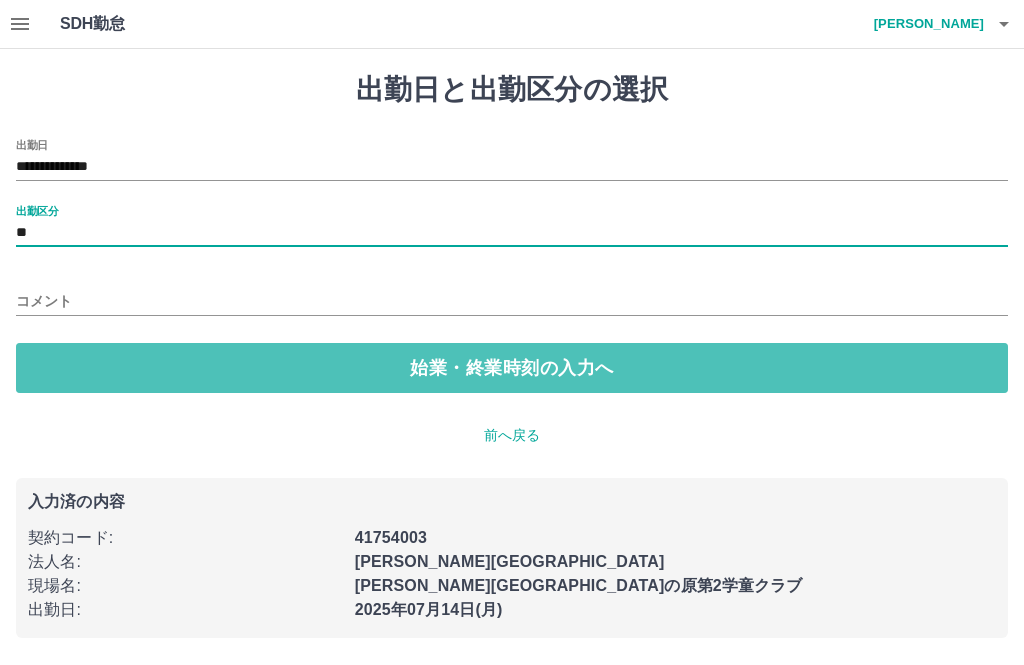 click on "始業・終業時刻の入力へ" at bounding box center (512, 368) 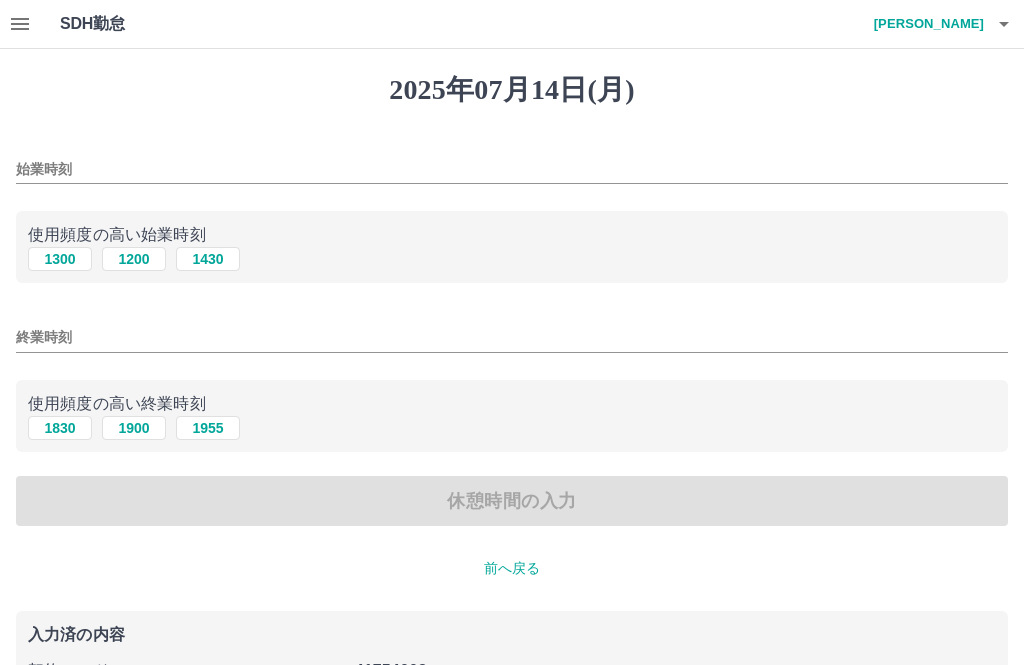 click on "1300" at bounding box center (60, 259) 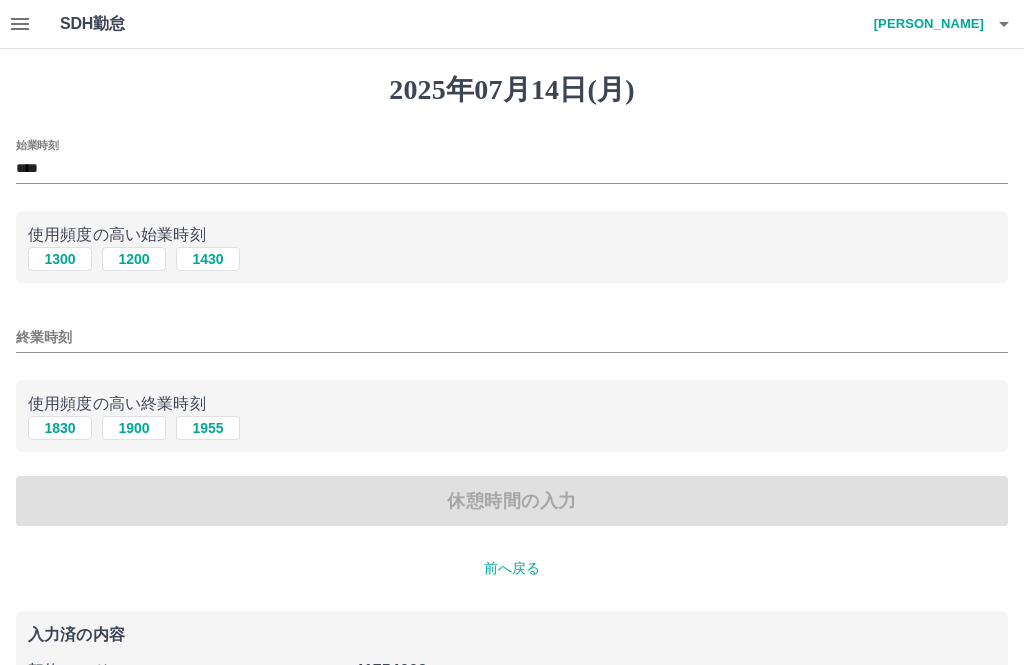 click on "終業時刻" at bounding box center [512, 337] 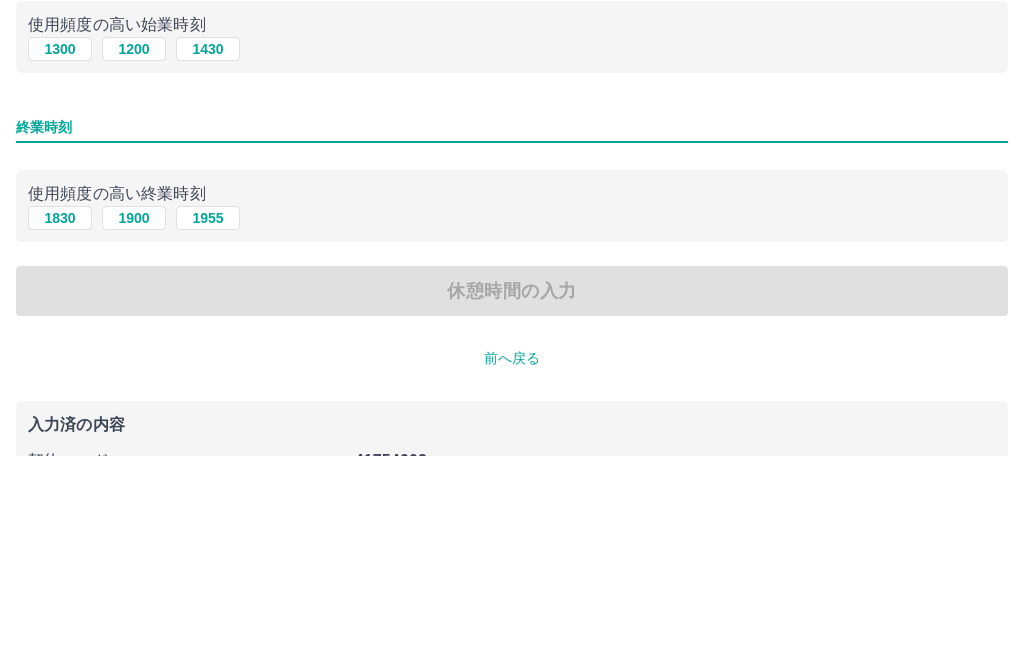 click on "1900" at bounding box center [134, 428] 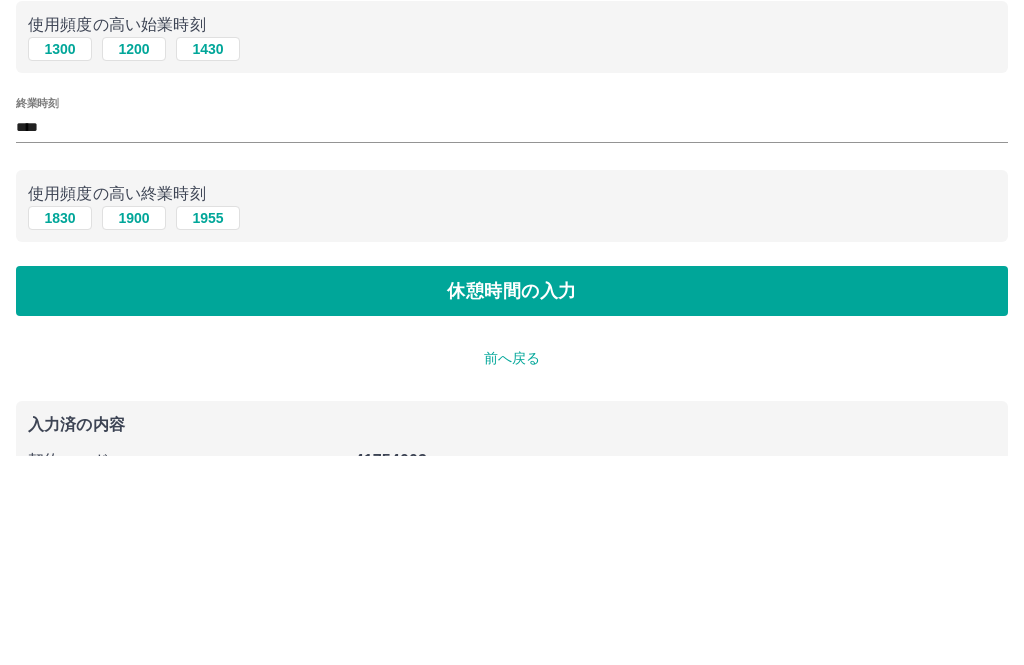 scroll, scrollTop: 154, scrollLeft: 0, axis: vertical 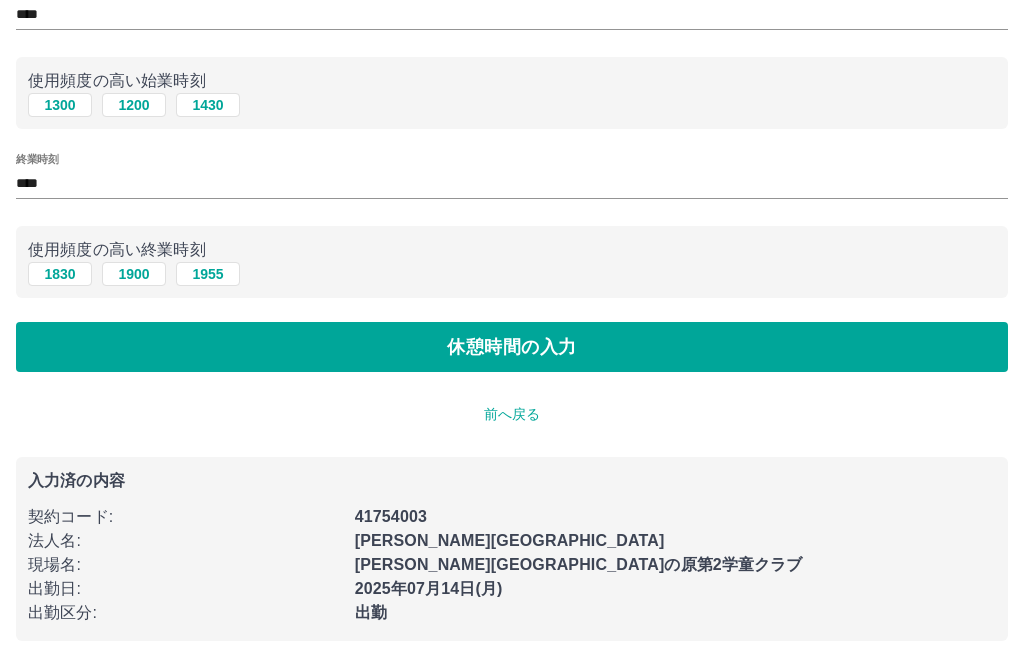 click on "休憩時間の入力" at bounding box center [512, 347] 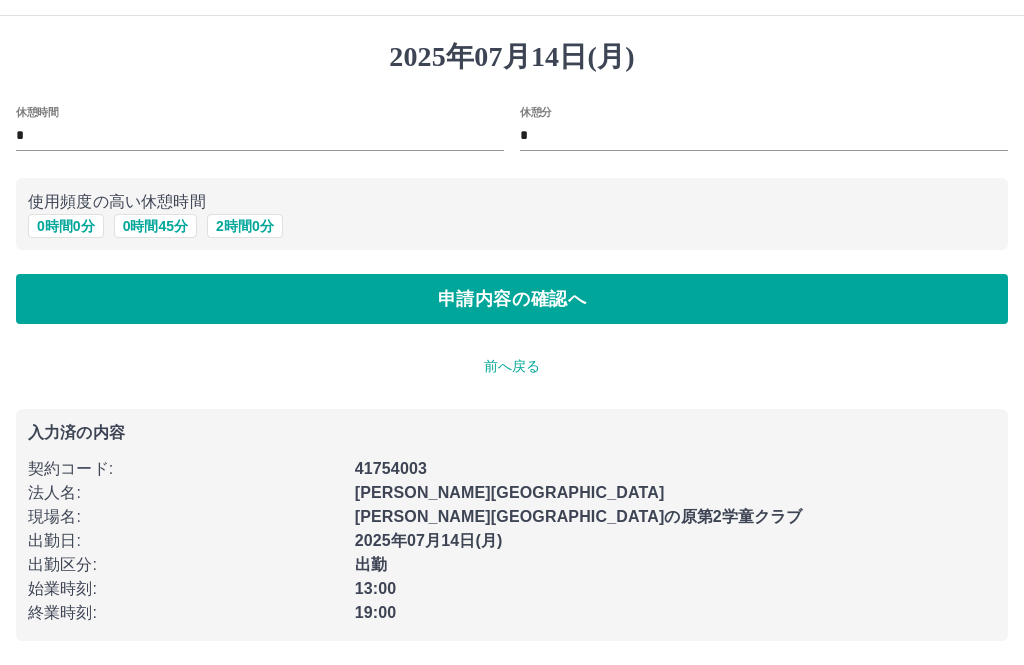 scroll, scrollTop: 0, scrollLeft: 0, axis: both 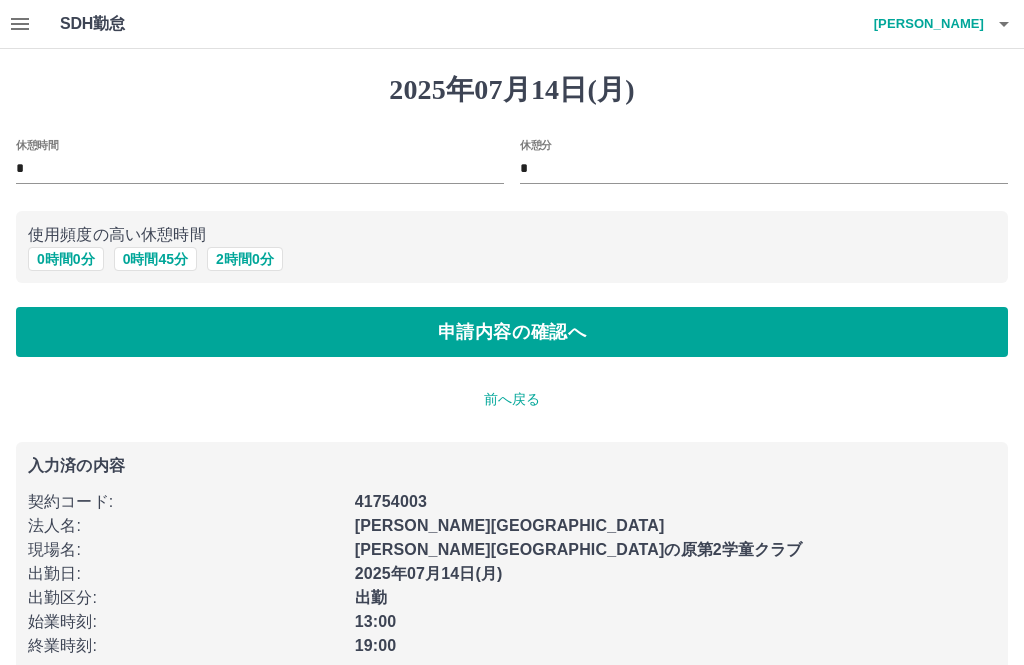 click on "申請内容の確認へ" at bounding box center [512, 332] 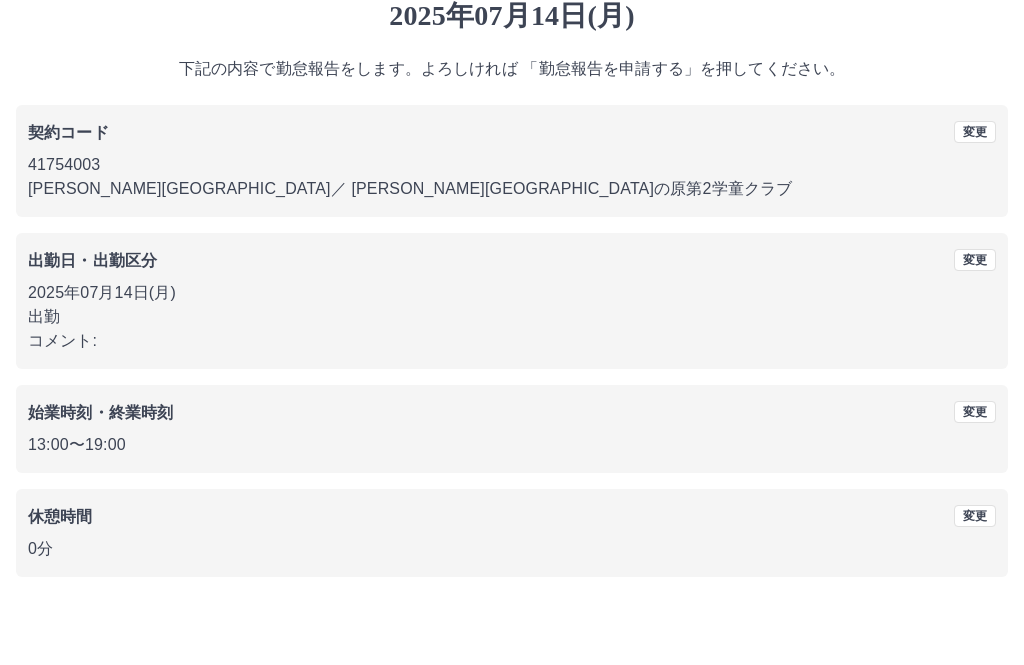 scroll, scrollTop: 19, scrollLeft: 0, axis: vertical 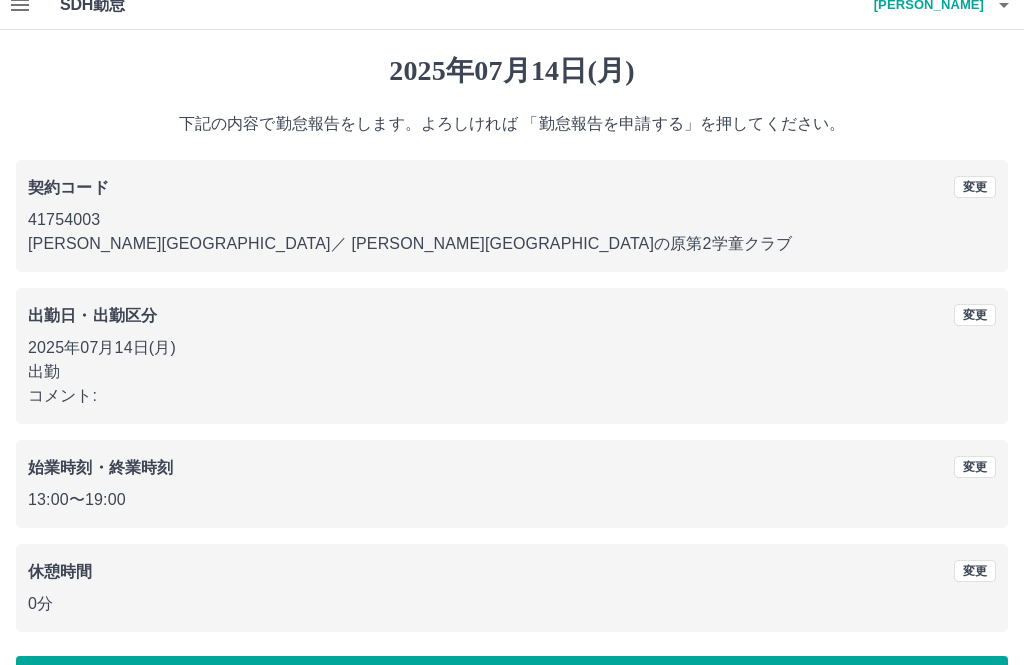 click on "勤怠報告を申請する" at bounding box center (512, 681) 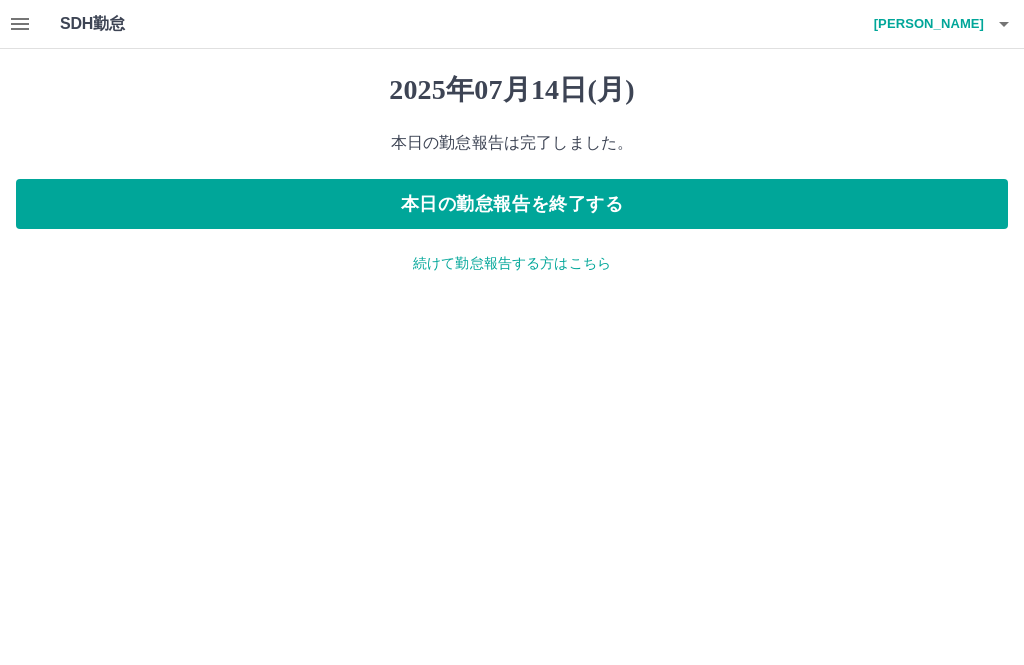click on "SDH勤怠 野口　結花 2025年07月14日(月) 本日の勤怠報告は完了しました。 本日の勤怠報告を終了する 続けて勤怠報告する方はこちら SDH勤怠" at bounding box center [512, 149] 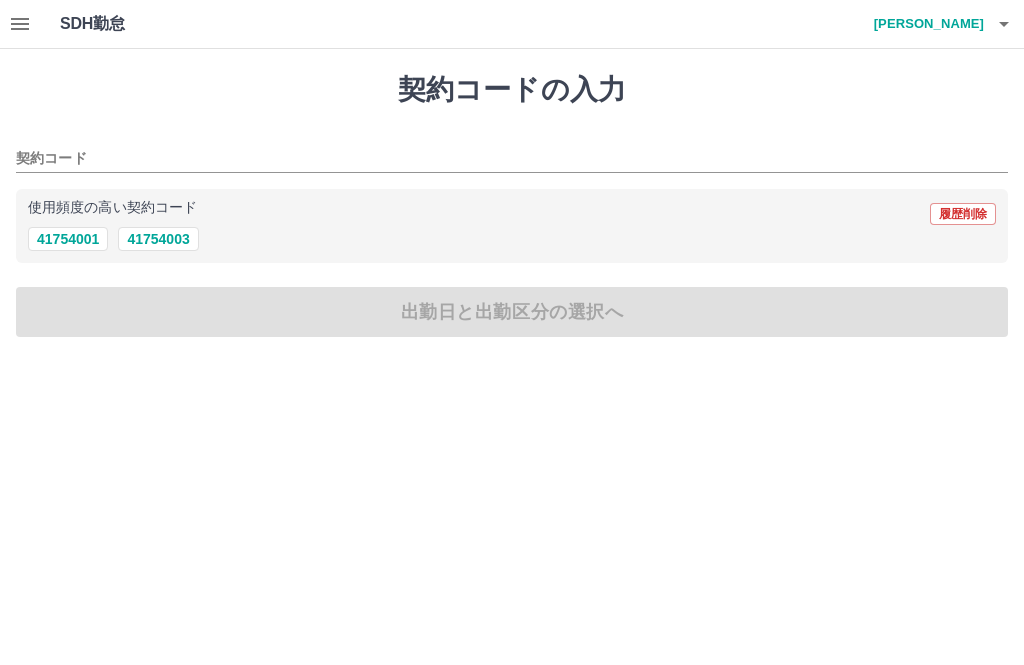 click on "41754003" at bounding box center [158, 239] 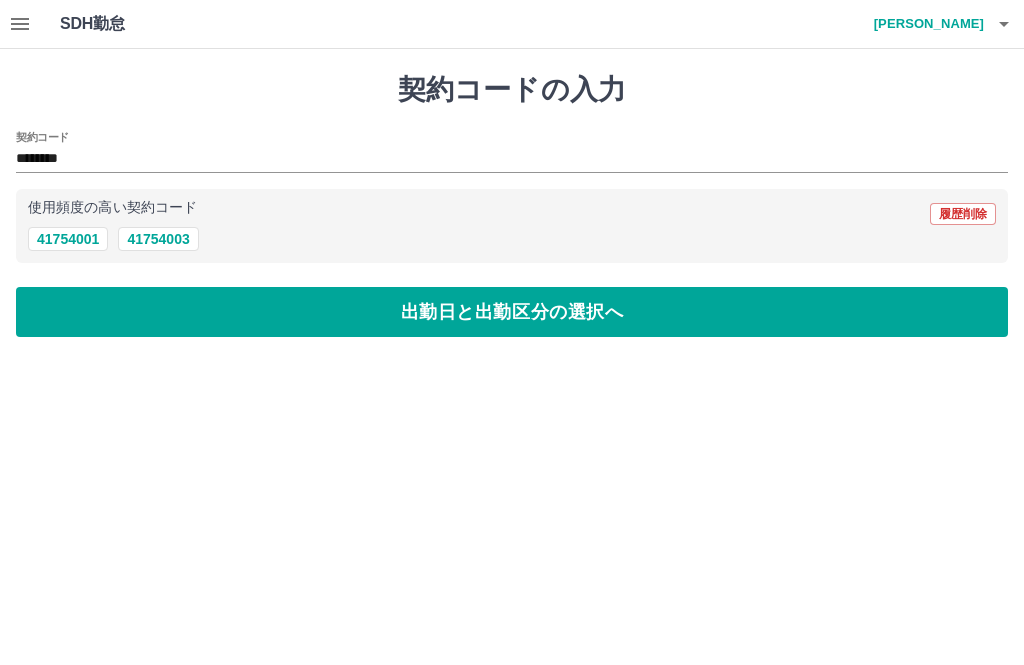 click on "出勤日と出勤区分の選択へ" at bounding box center (512, 312) 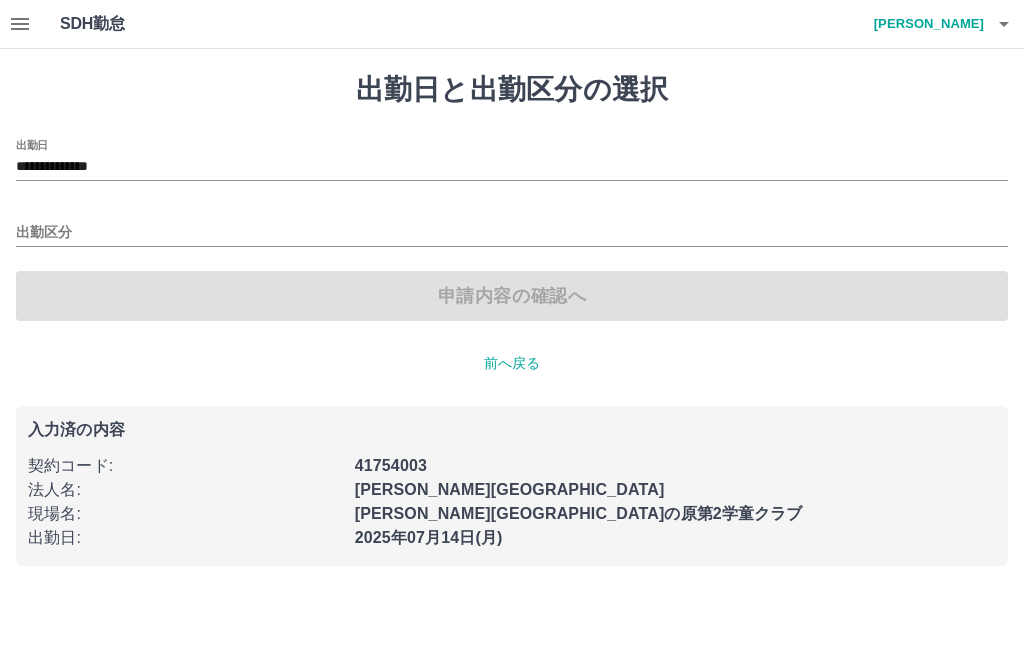 click on "**********" at bounding box center (512, 167) 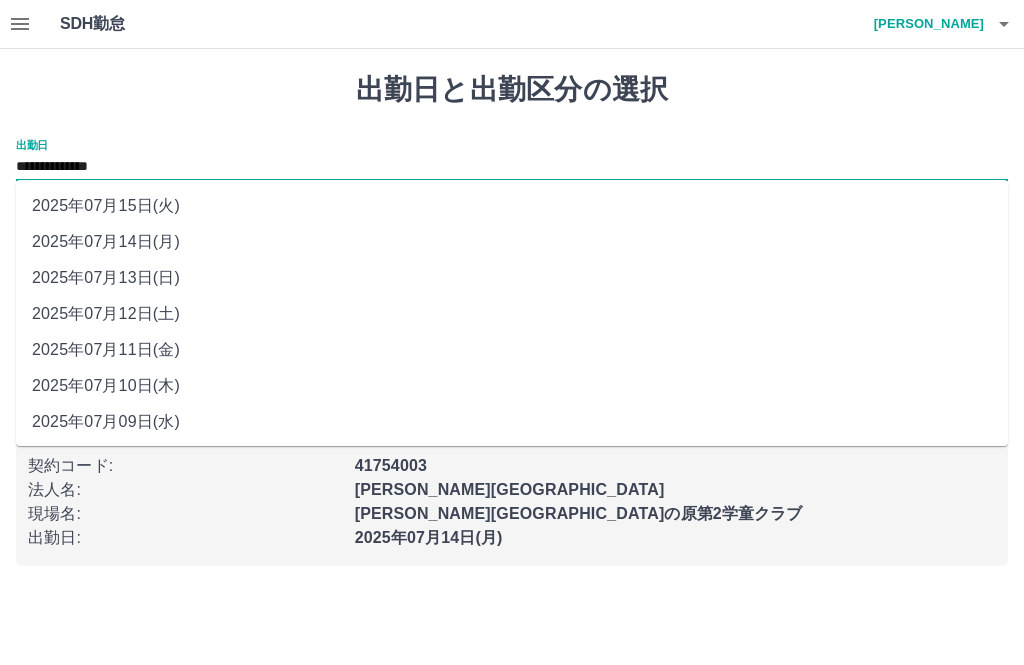 click on "2025年07月13日(日)" at bounding box center [512, 278] 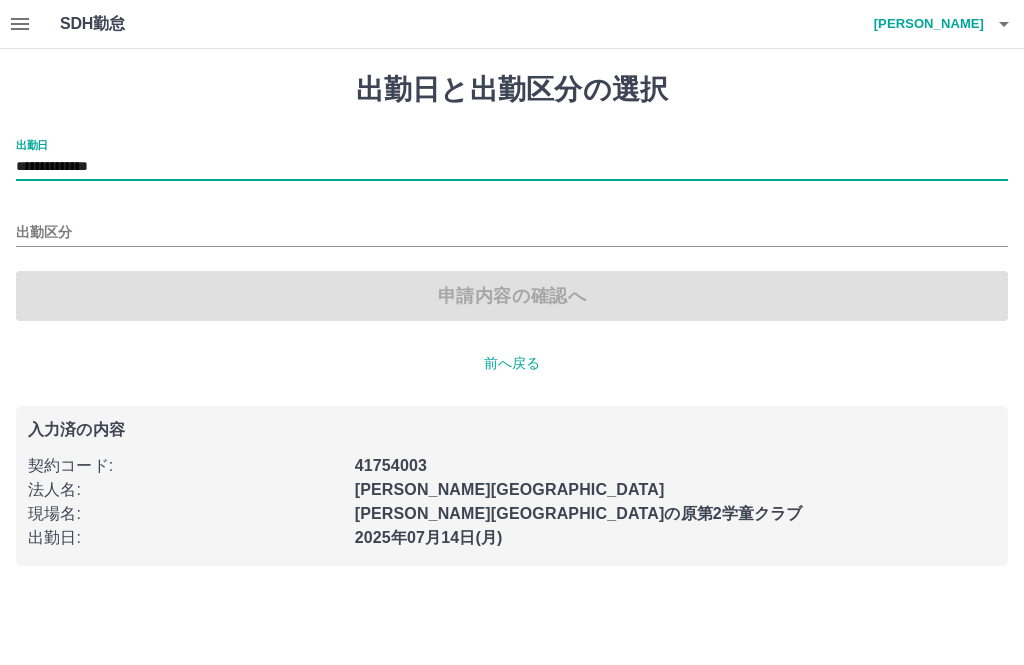 type on "**********" 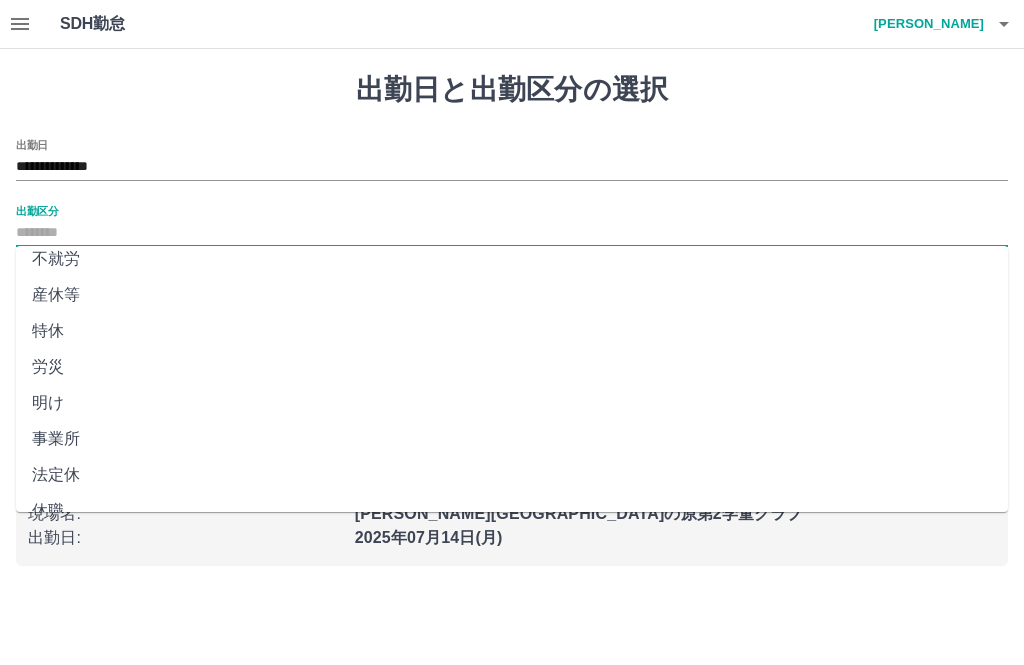 scroll, scrollTop: 372, scrollLeft: 0, axis: vertical 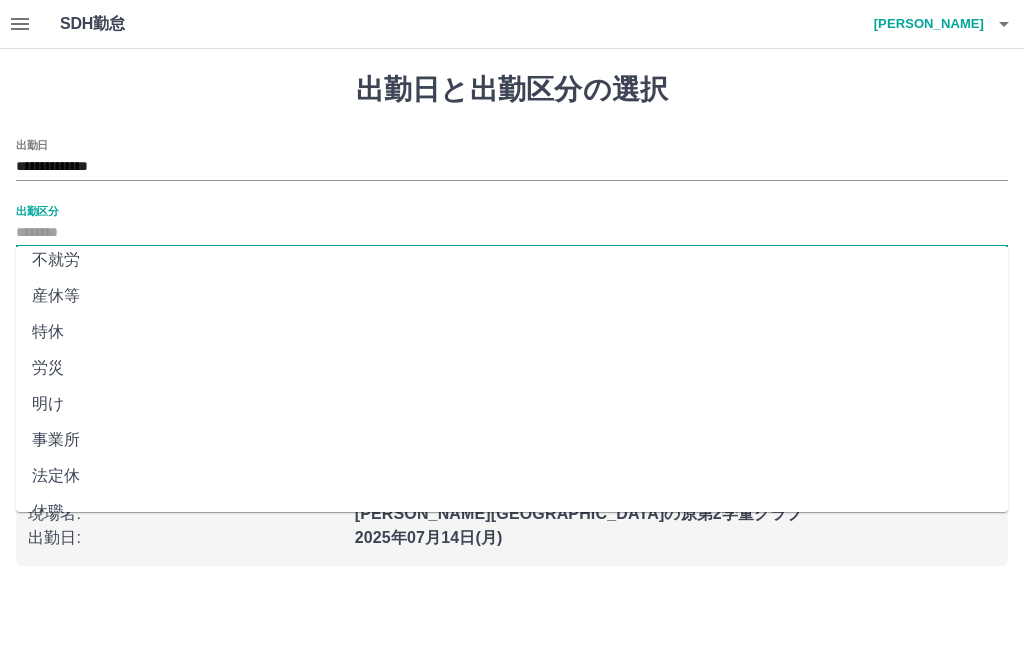 click on "法定休" at bounding box center (512, 476) 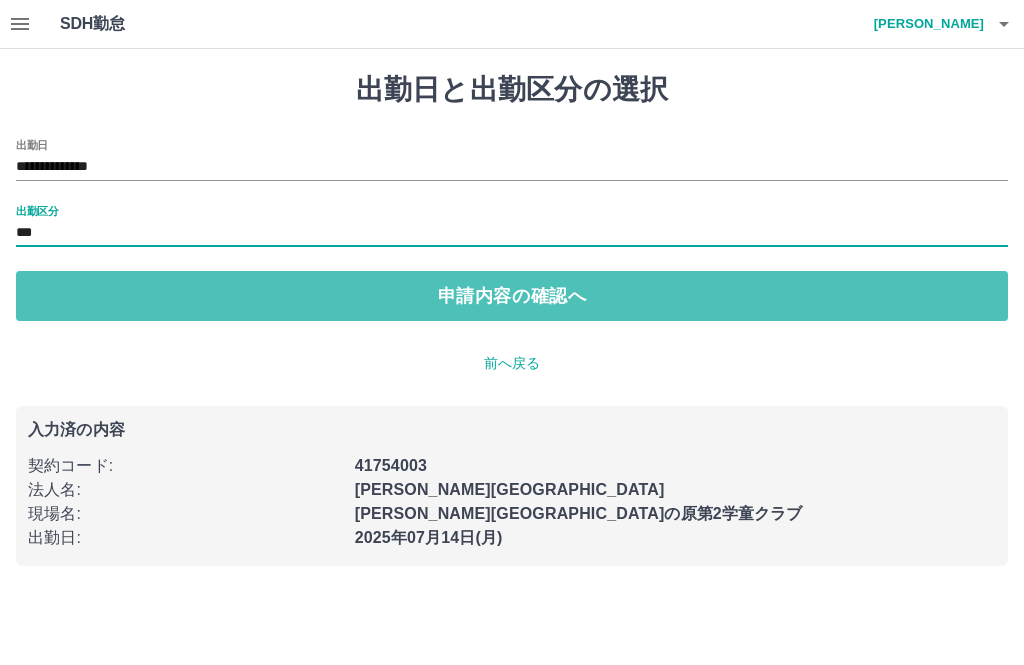 click on "申請内容の確認へ" at bounding box center [512, 296] 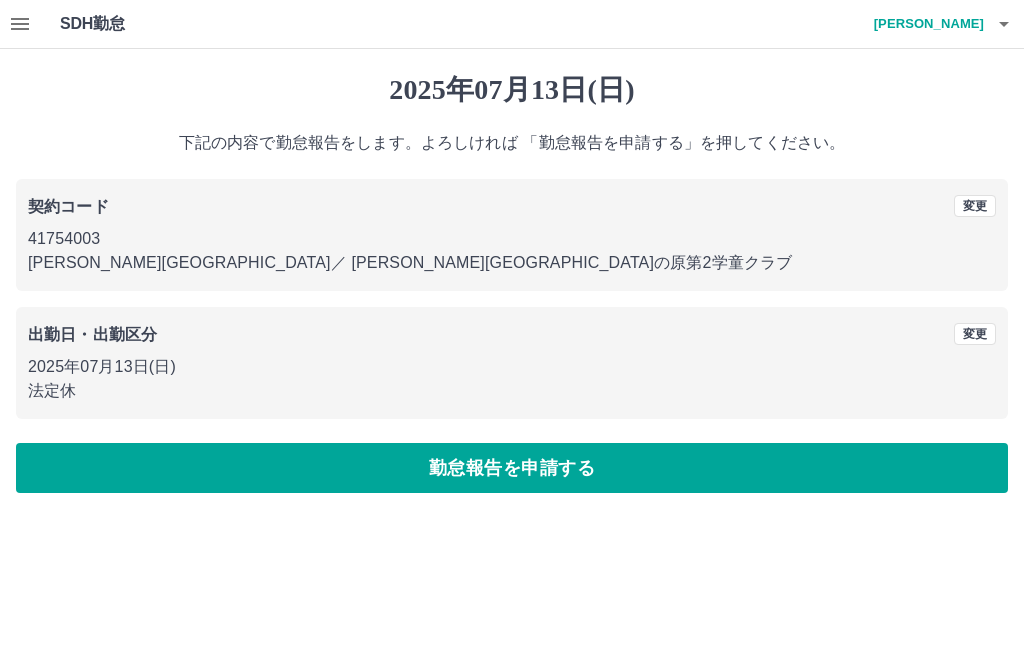 click on "勤怠報告を申請する" at bounding box center (512, 468) 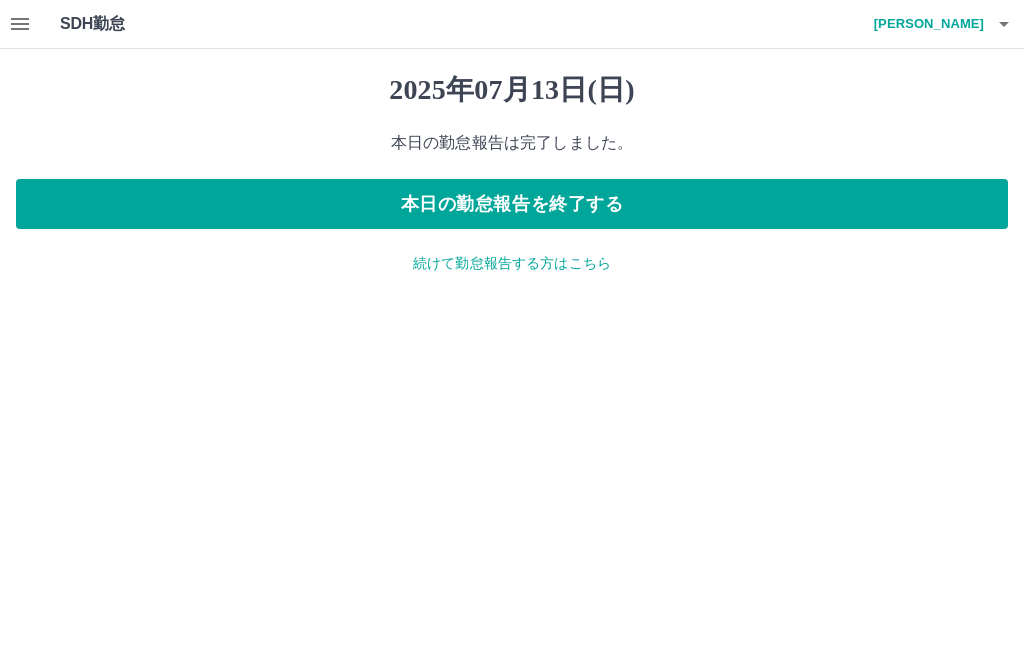 click on "2025年07月13日(日) 本日の勤怠報告は完了しました。 本日の勤怠報告を終了する 続けて勤怠報告する方はこちら" at bounding box center [512, 173] 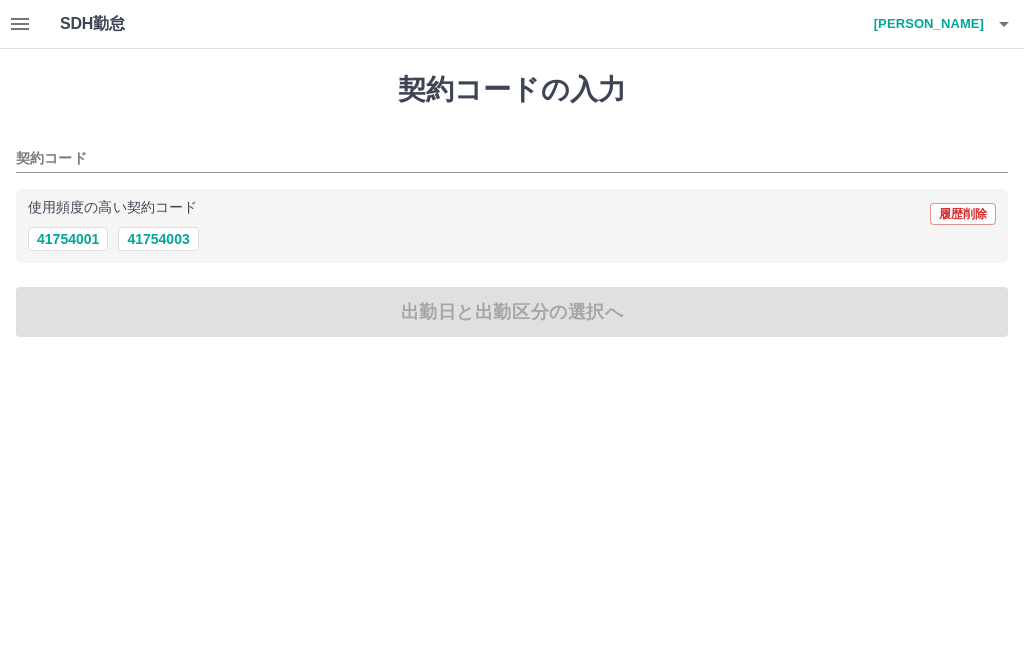 click on "41754003" at bounding box center (158, 239) 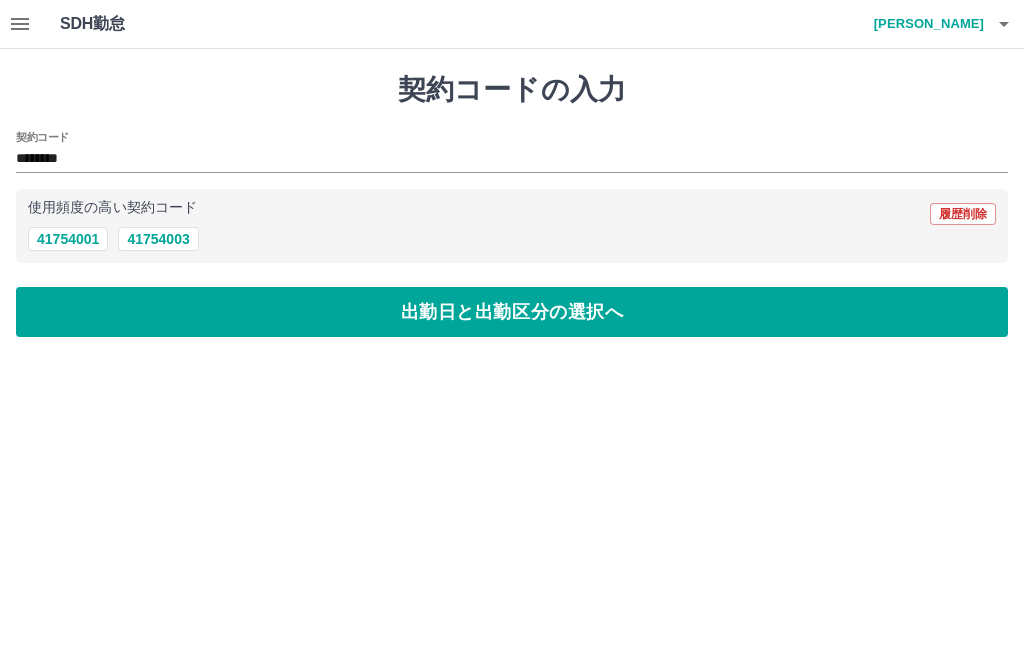 click on "出勤日と出勤区分の選択へ" at bounding box center (512, 312) 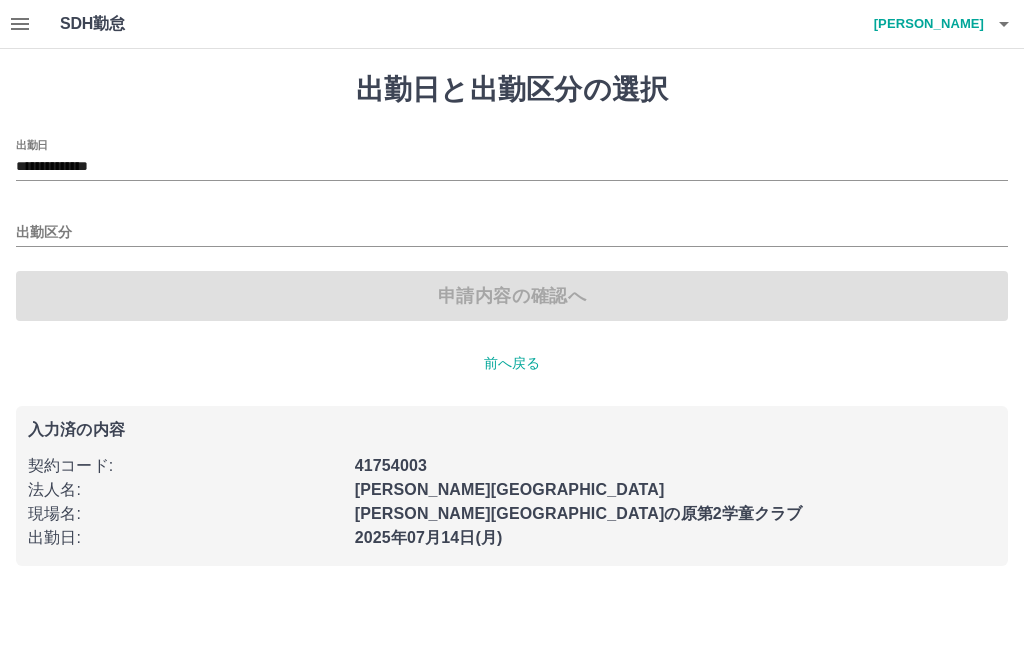 click on "出勤区分" at bounding box center [512, 233] 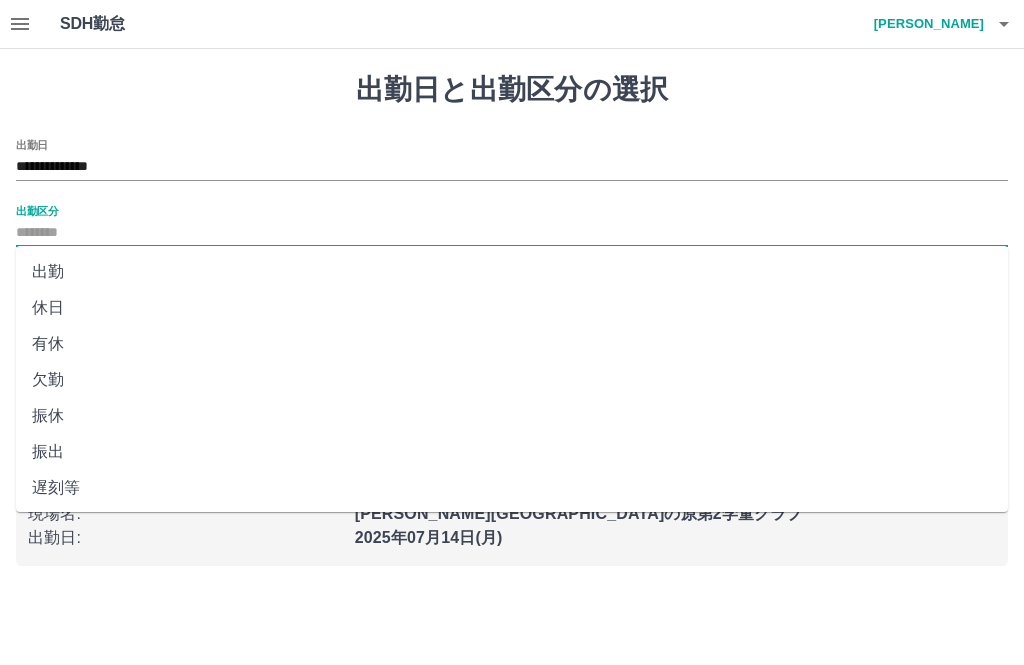 click on "**********" at bounding box center (512, 167) 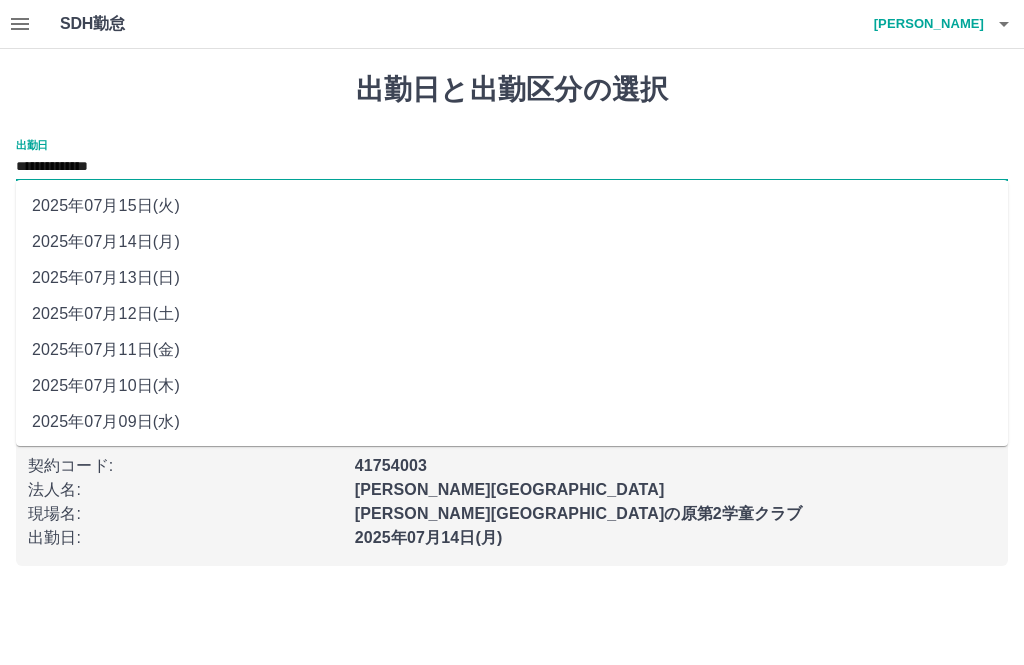 click on "2025年07月12日(土)" at bounding box center [512, 314] 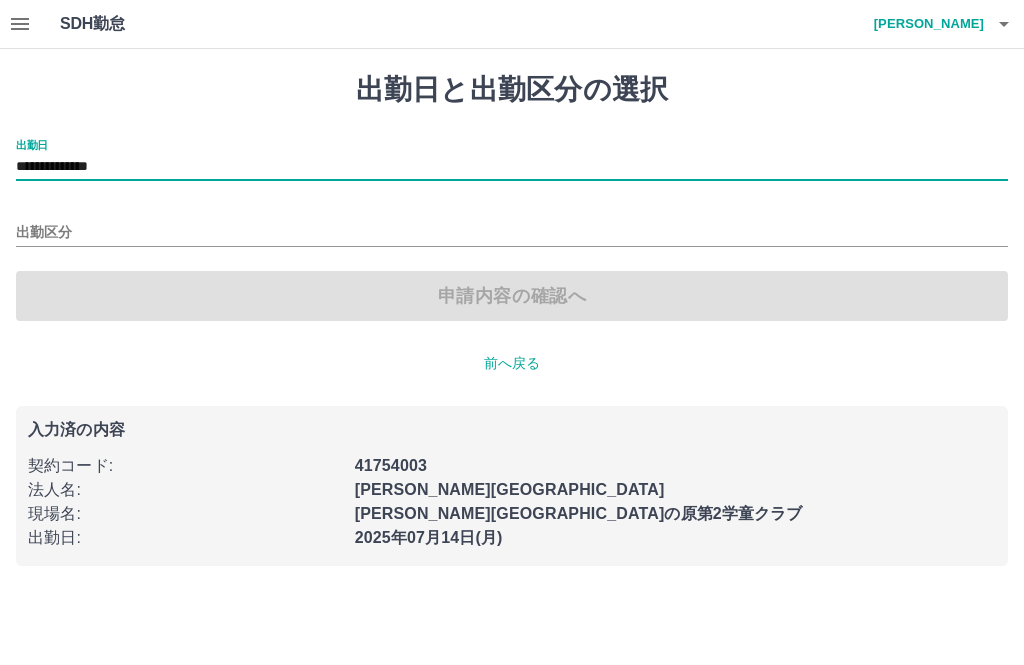 type on "**********" 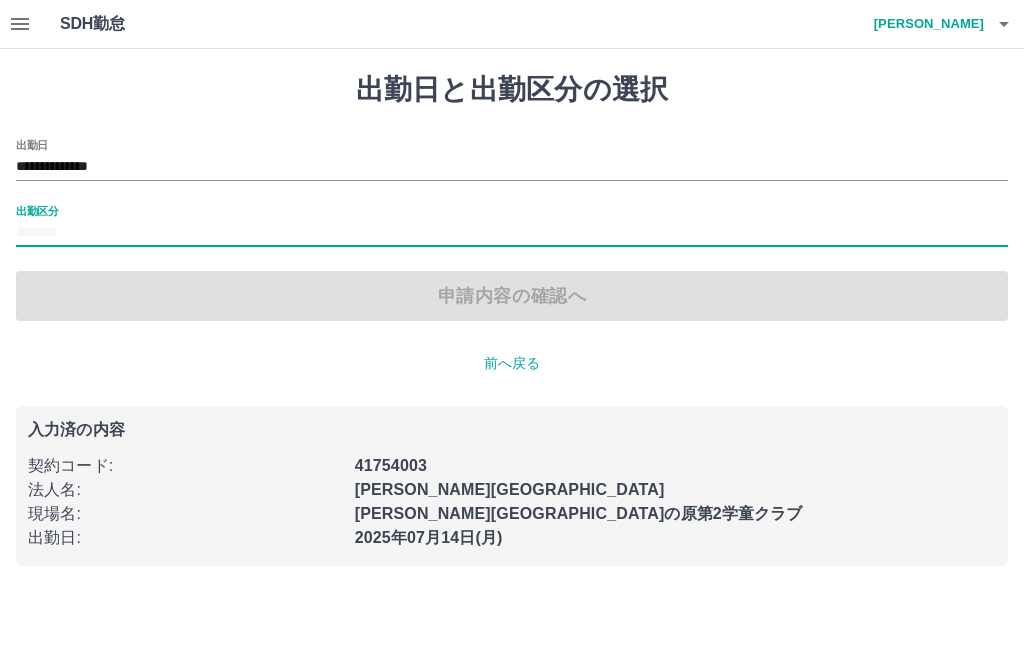 click on "出勤区分" at bounding box center [512, 233] 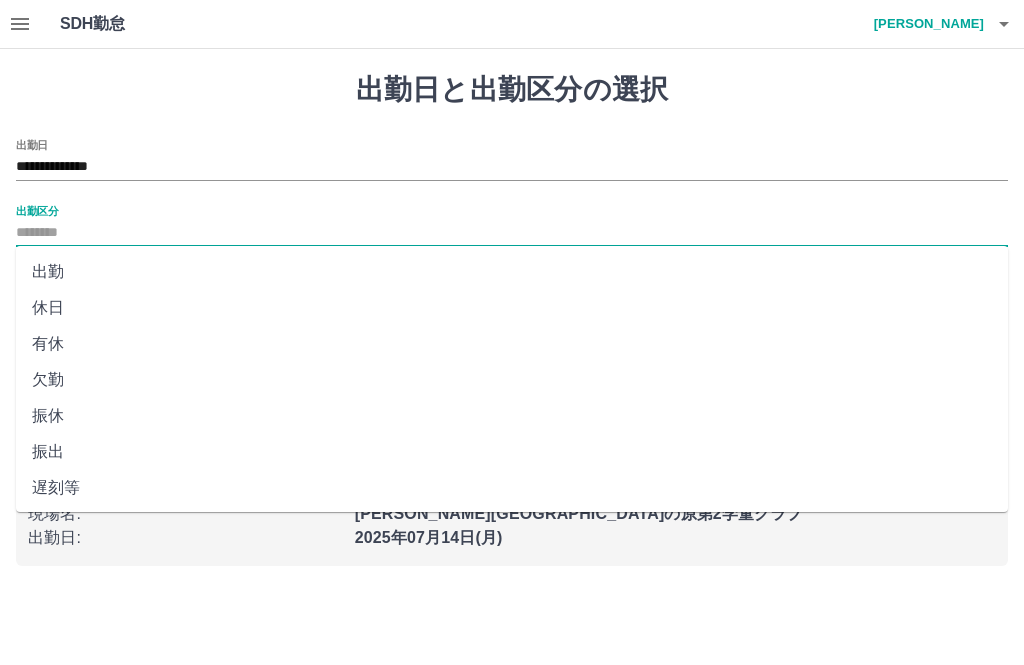 click on "休日" at bounding box center (512, 308) 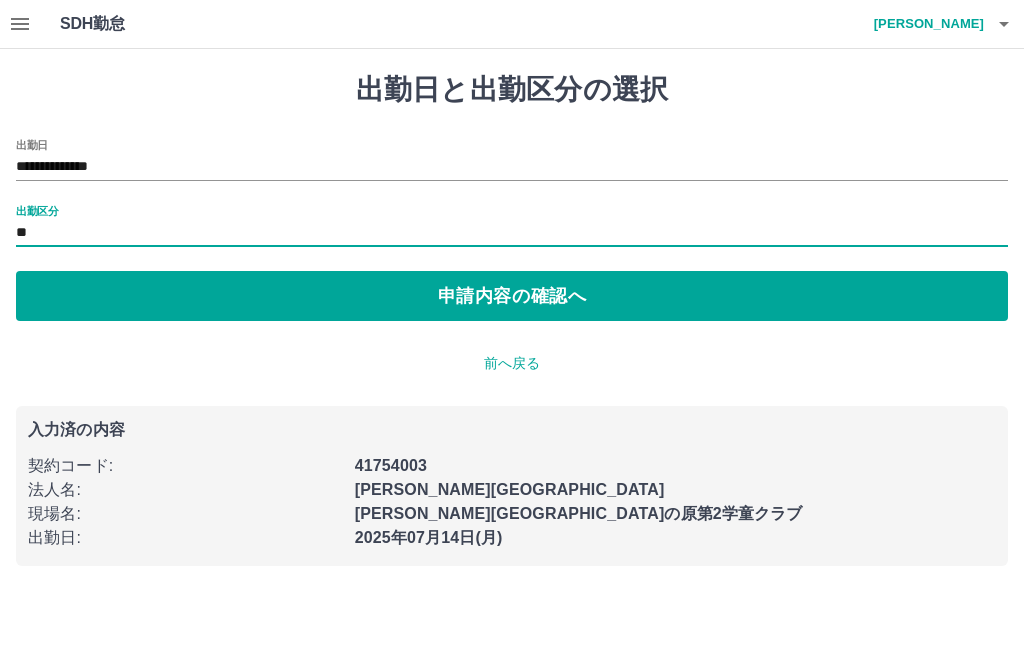 click on "申請内容の確認へ" at bounding box center (512, 296) 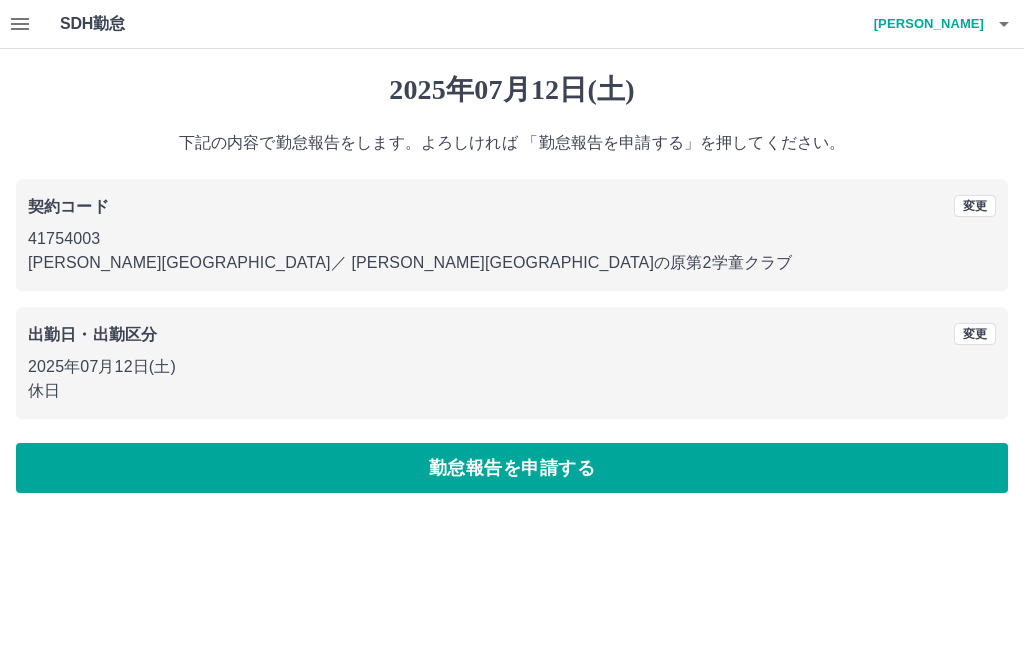 click on "勤怠報告を申請する" at bounding box center [512, 468] 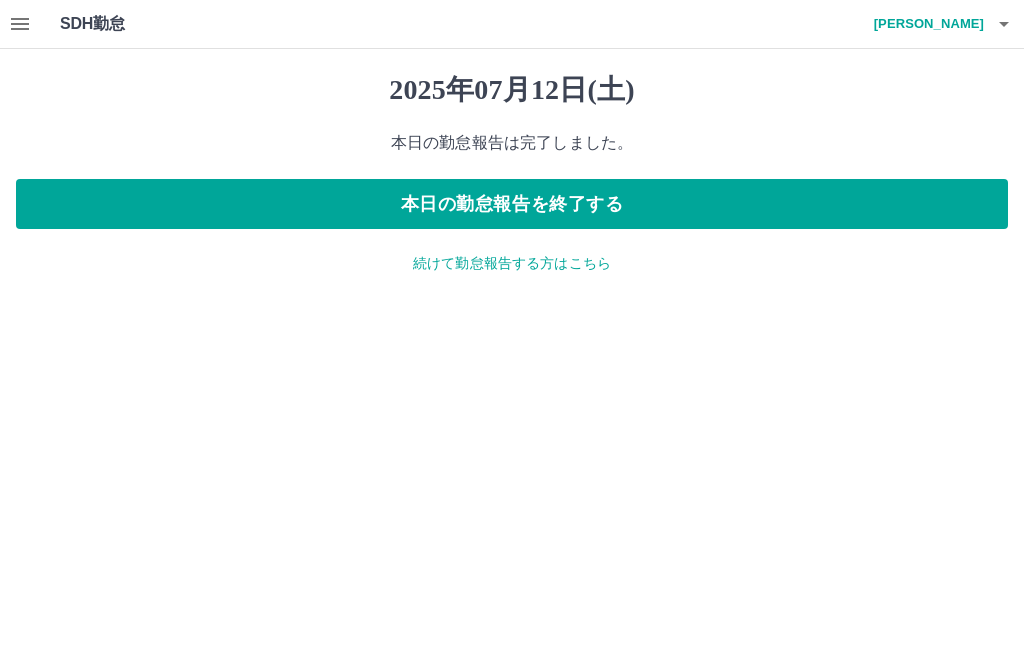 click on "本日の勤怠報告を終了する" at bounding box center [512, 204] 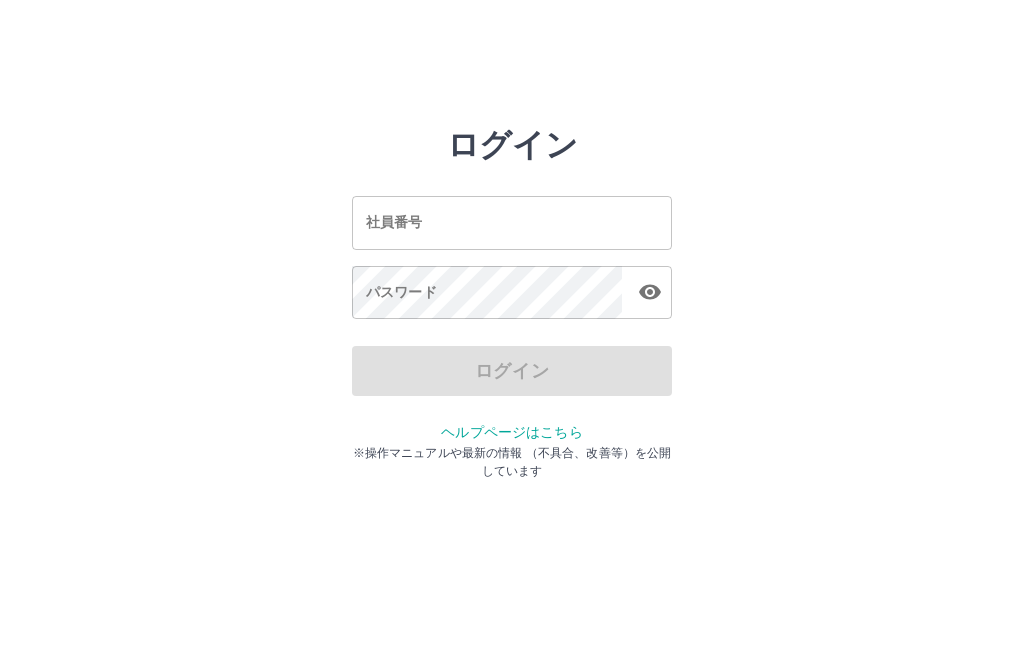 scroll, scrollTop: 0, scrollLeft: 0, axis: both 